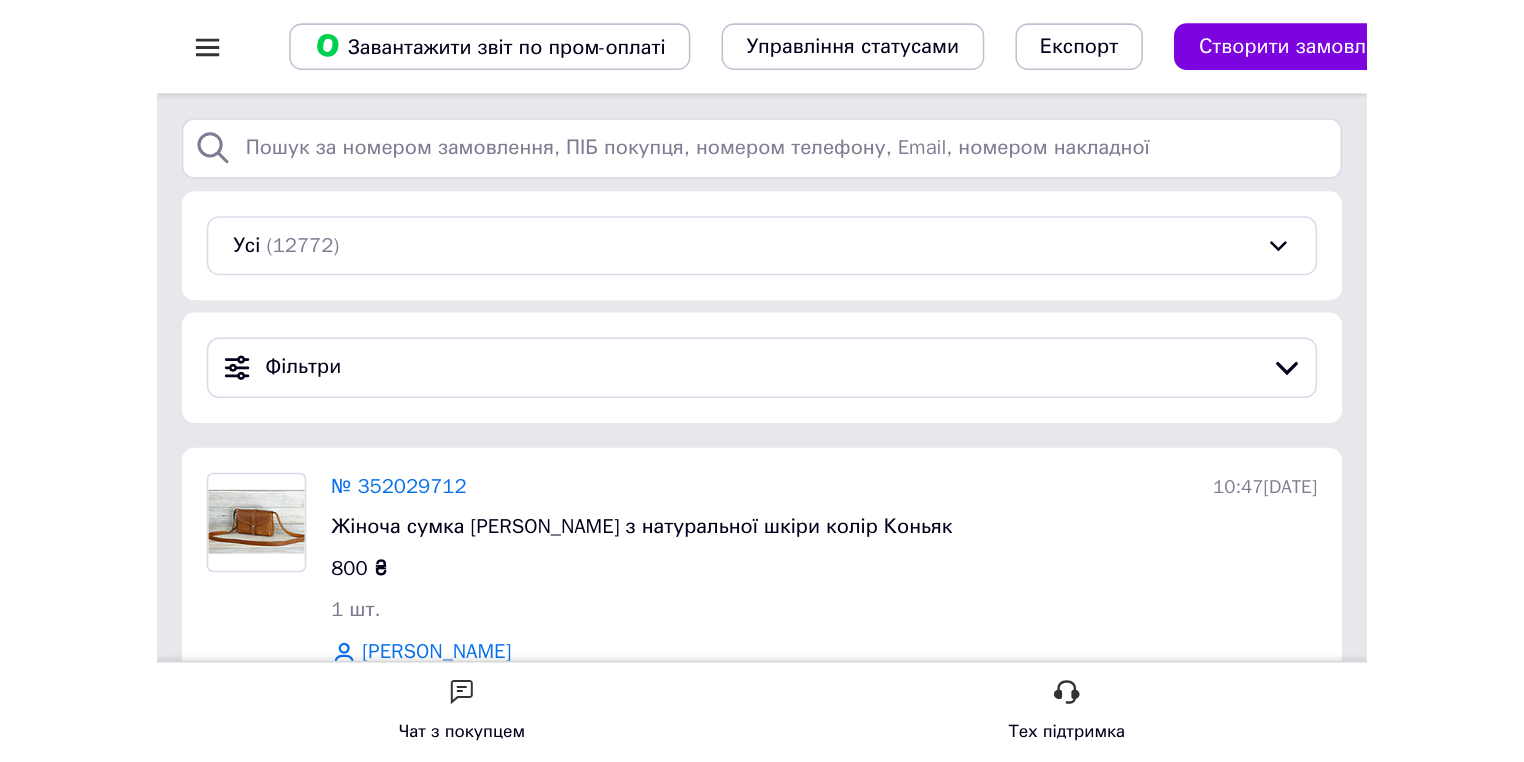scroll, scrollTop: 0, scrollLeft: 0, axis: both 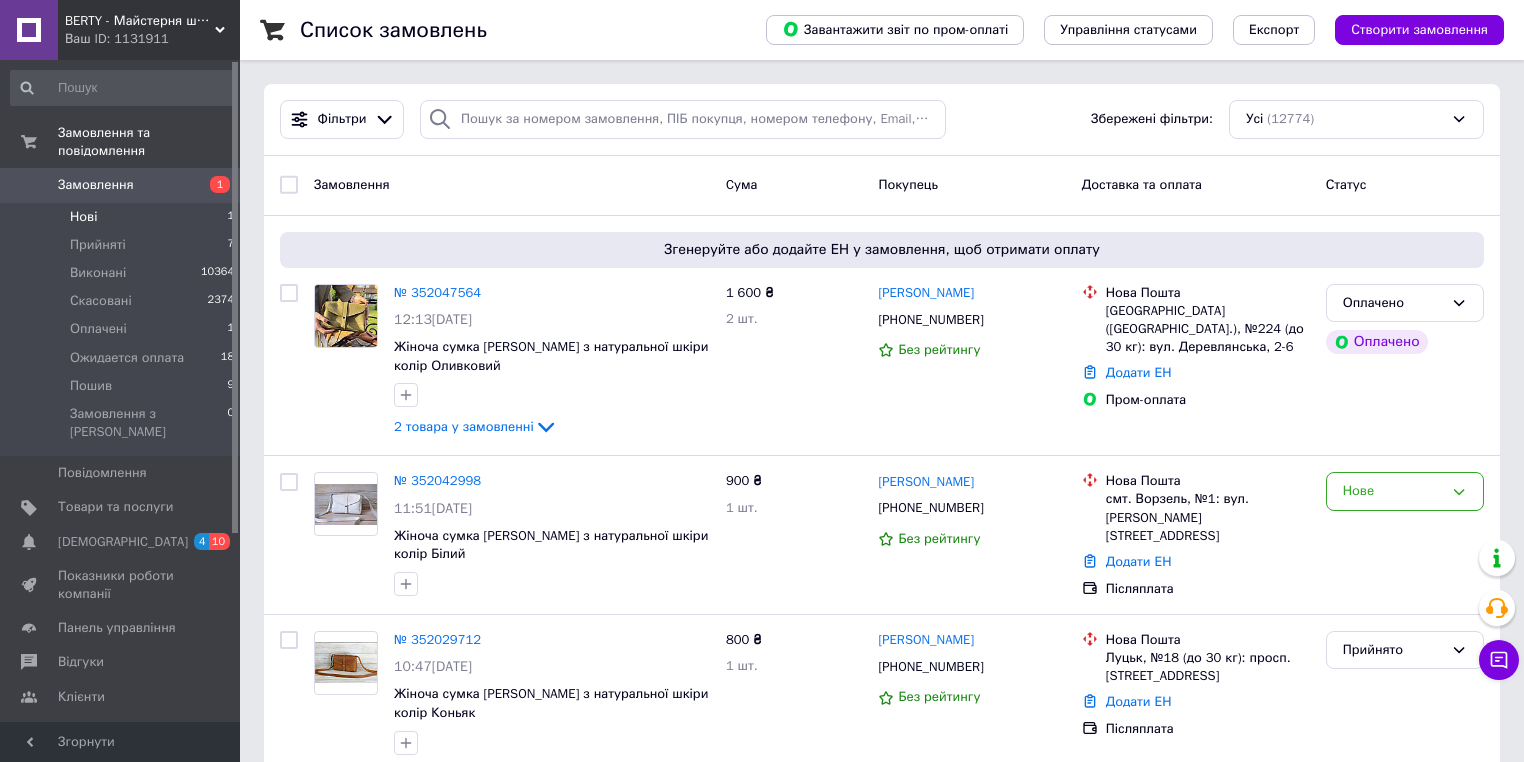 click on "Нові 1" at bounding box center [123, 217] 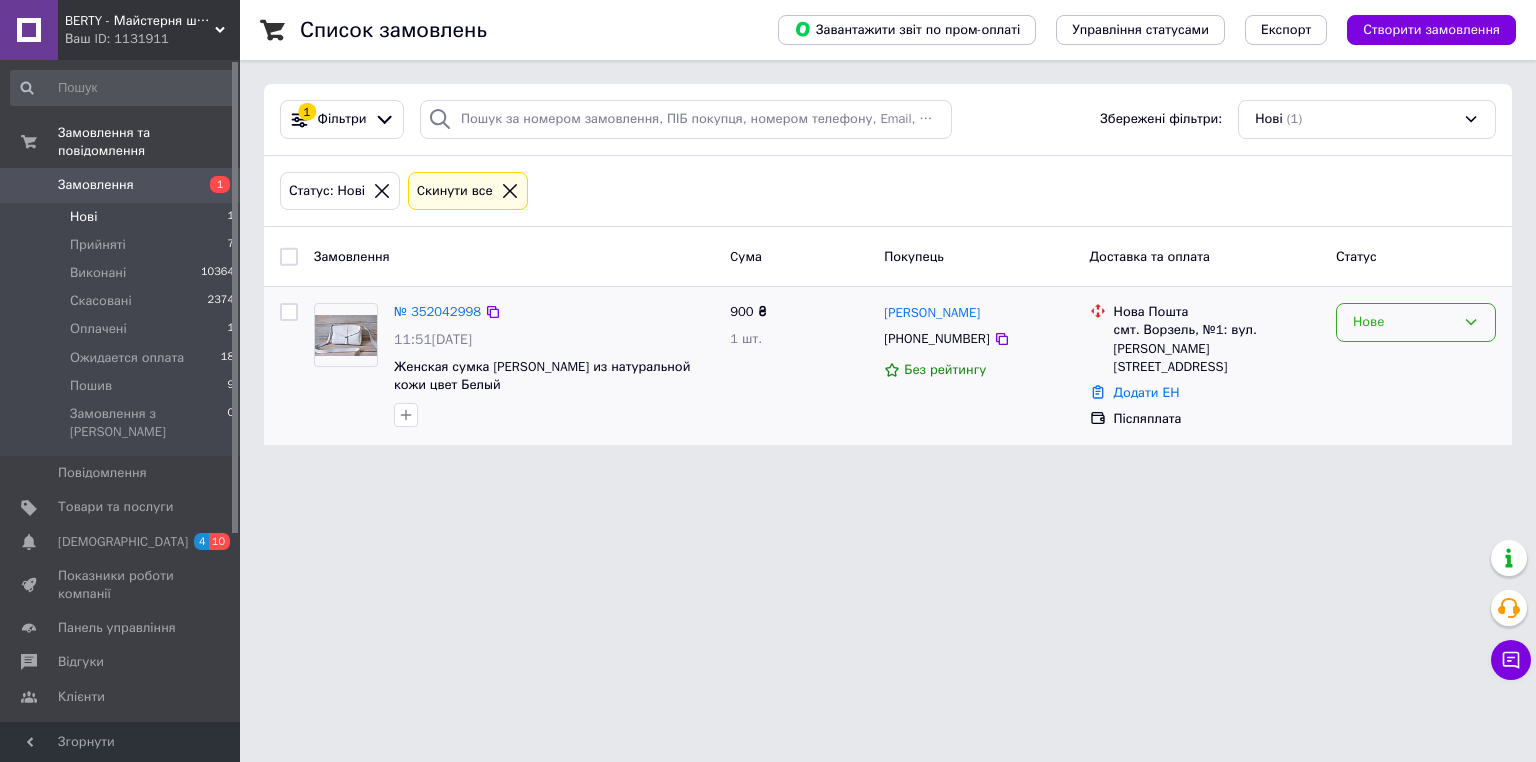click on "Нове" at bounding box center [1404, 322] 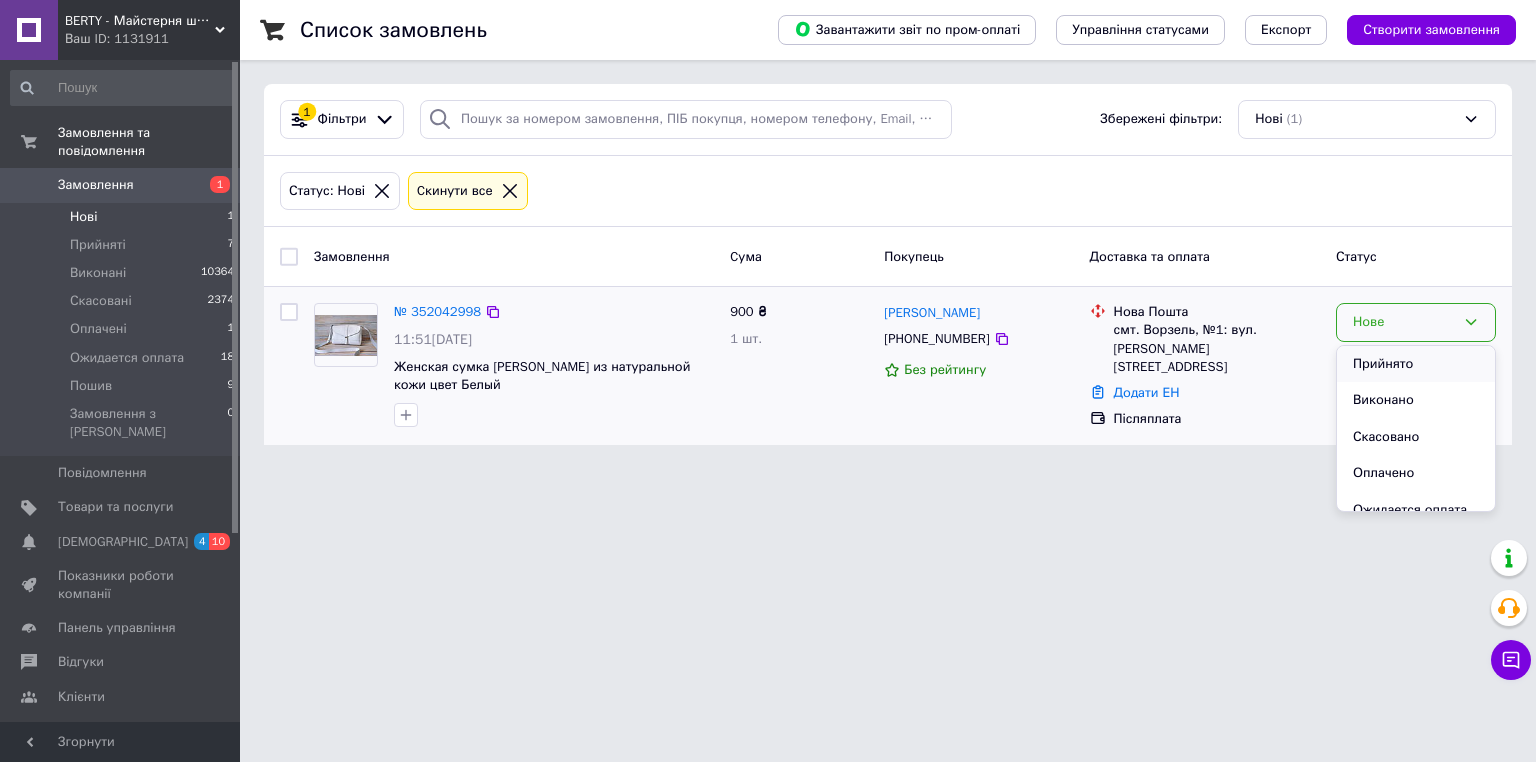 click on "Прийнято" at bounding box center [1416, 364] 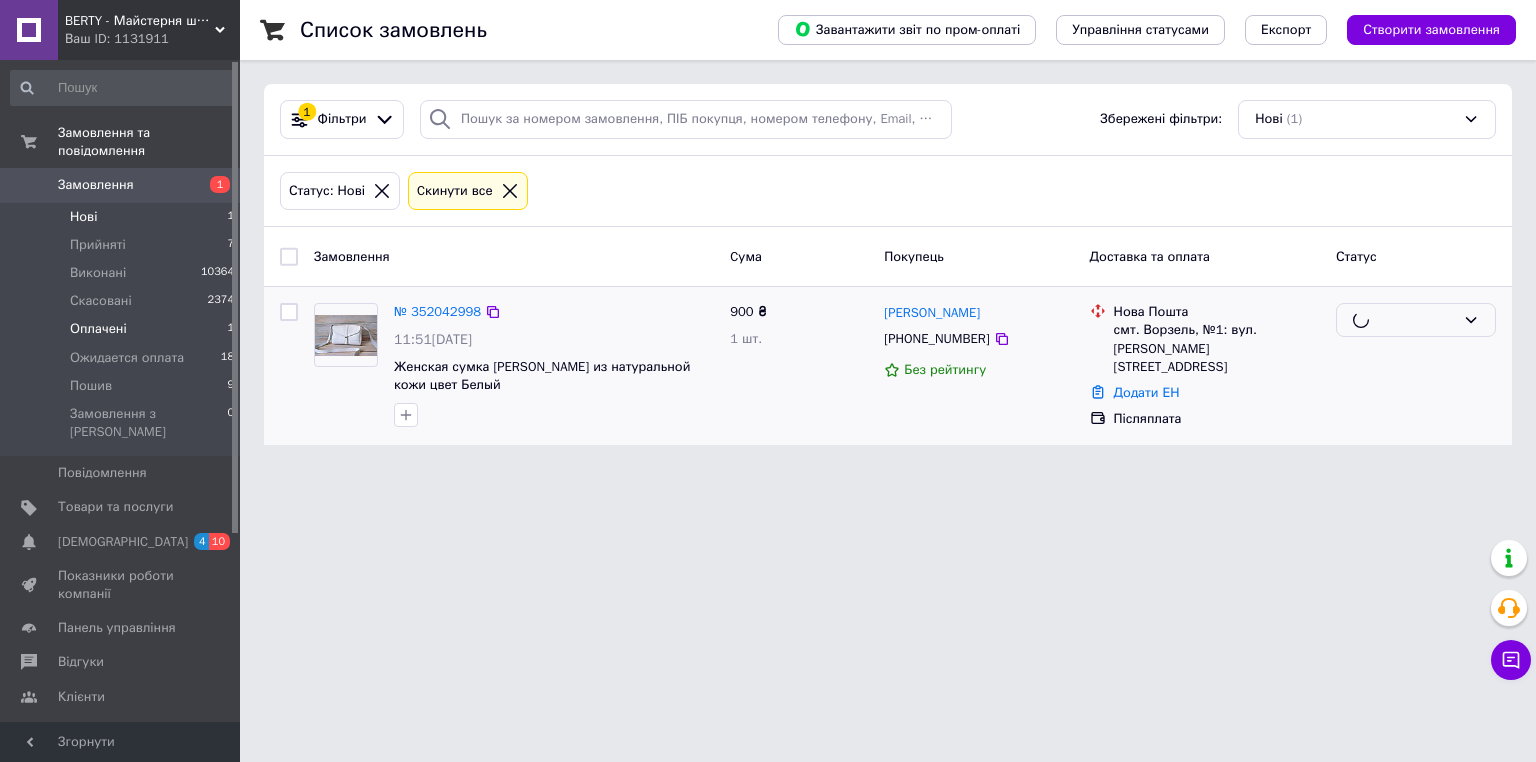 click on "Оплачені 1" at bounding box center [123, 329] 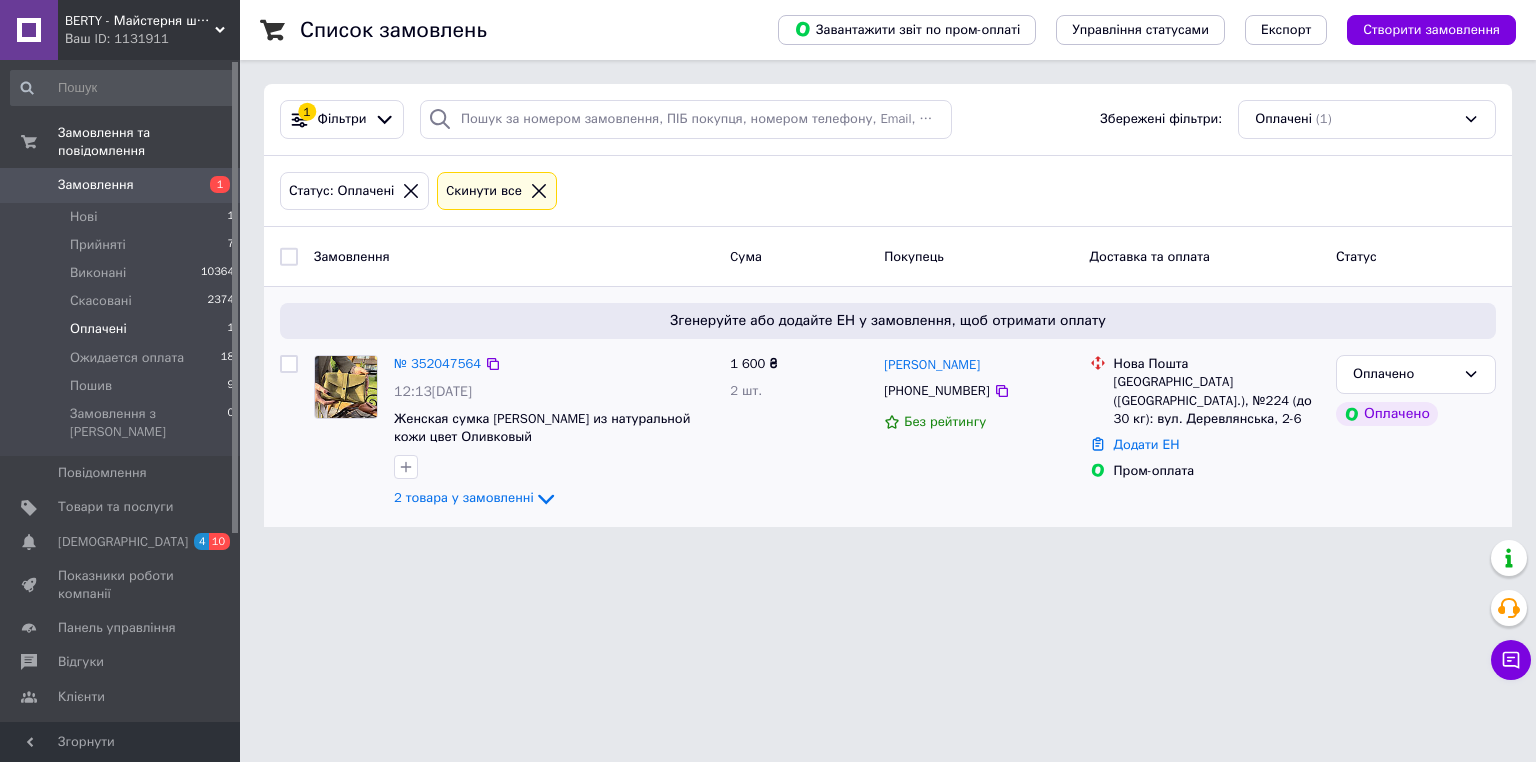click on "№ 352047564 12:13, 10.07.2025 Женская сумка Милана из натуральной кожи цвет Оливковый 2 товара у замовленні" at bounding box center (554, 433) 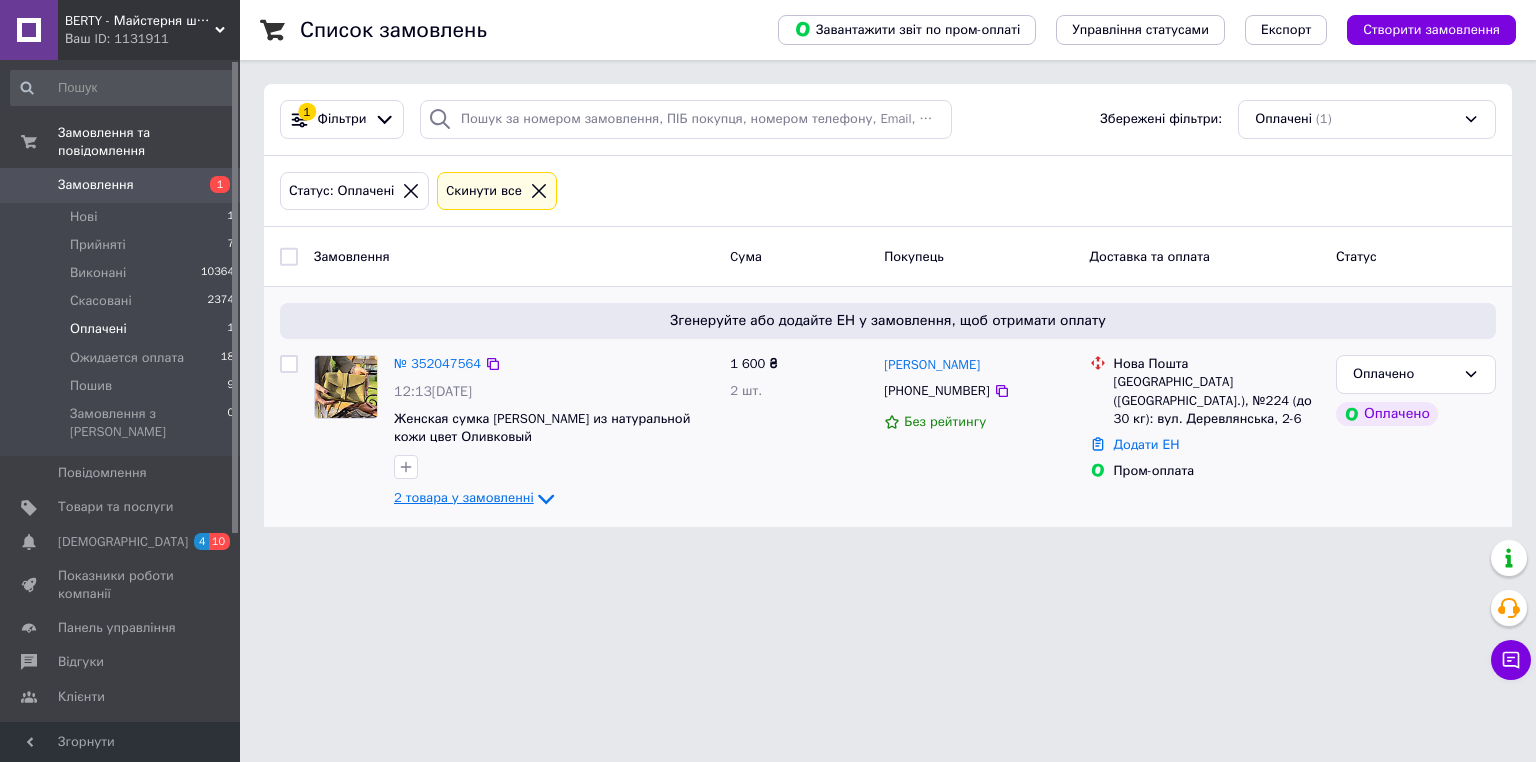 click on "2 товара у замовленні" at bounding box center (464, 498) 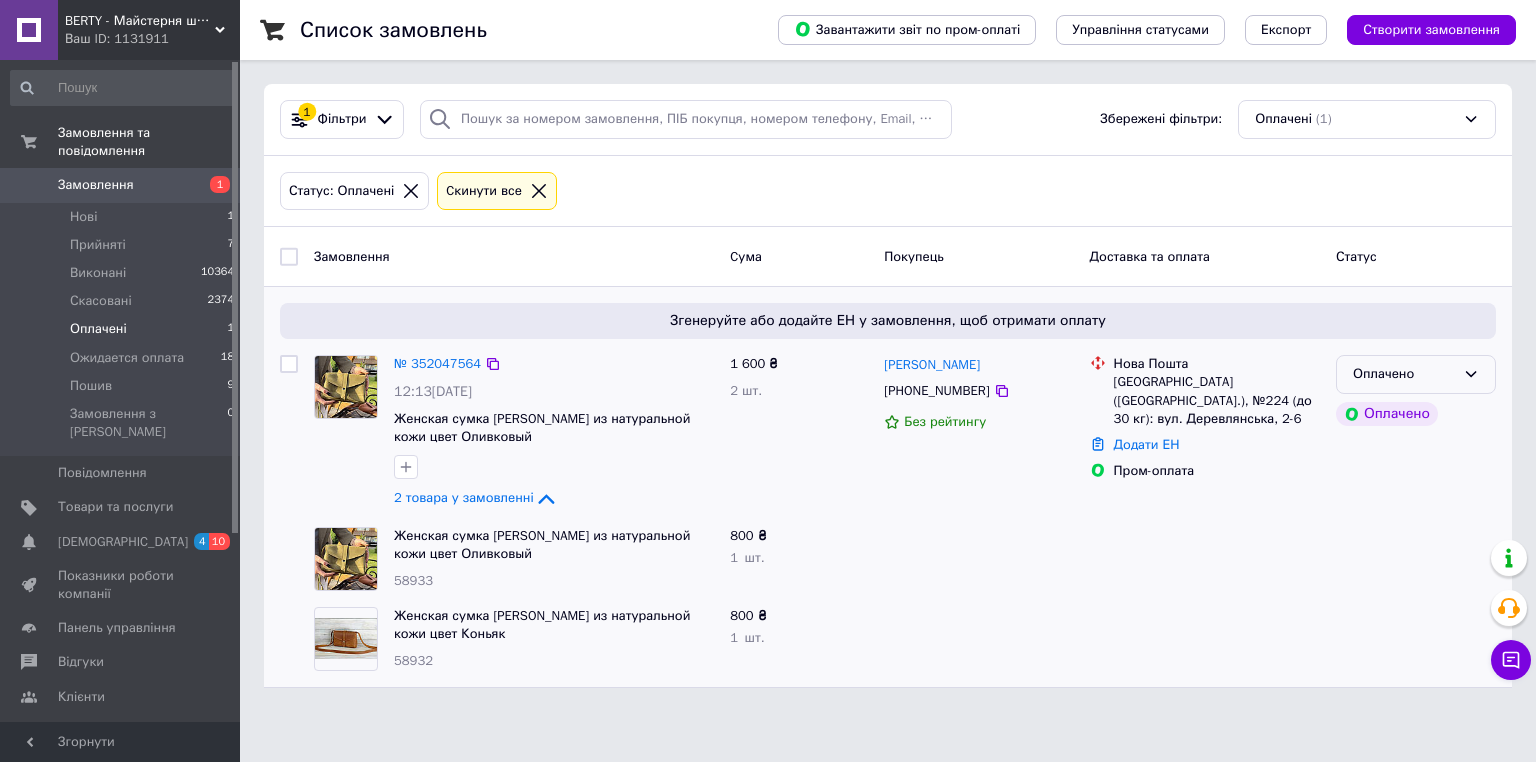 click on "Оплачено" at bounding box center (1416, 374) 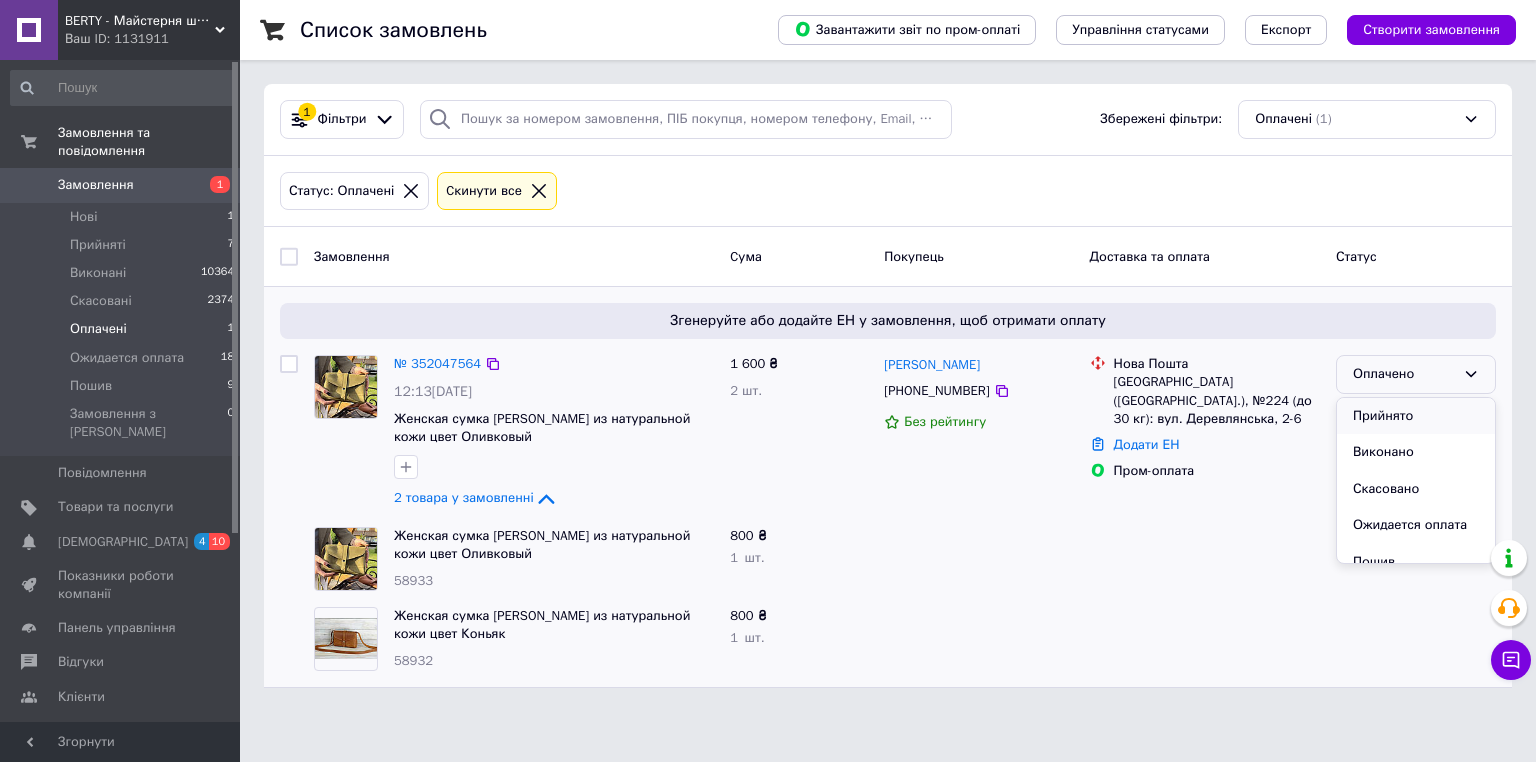 click on "Прийнято" at bounding box center (1416, 416) 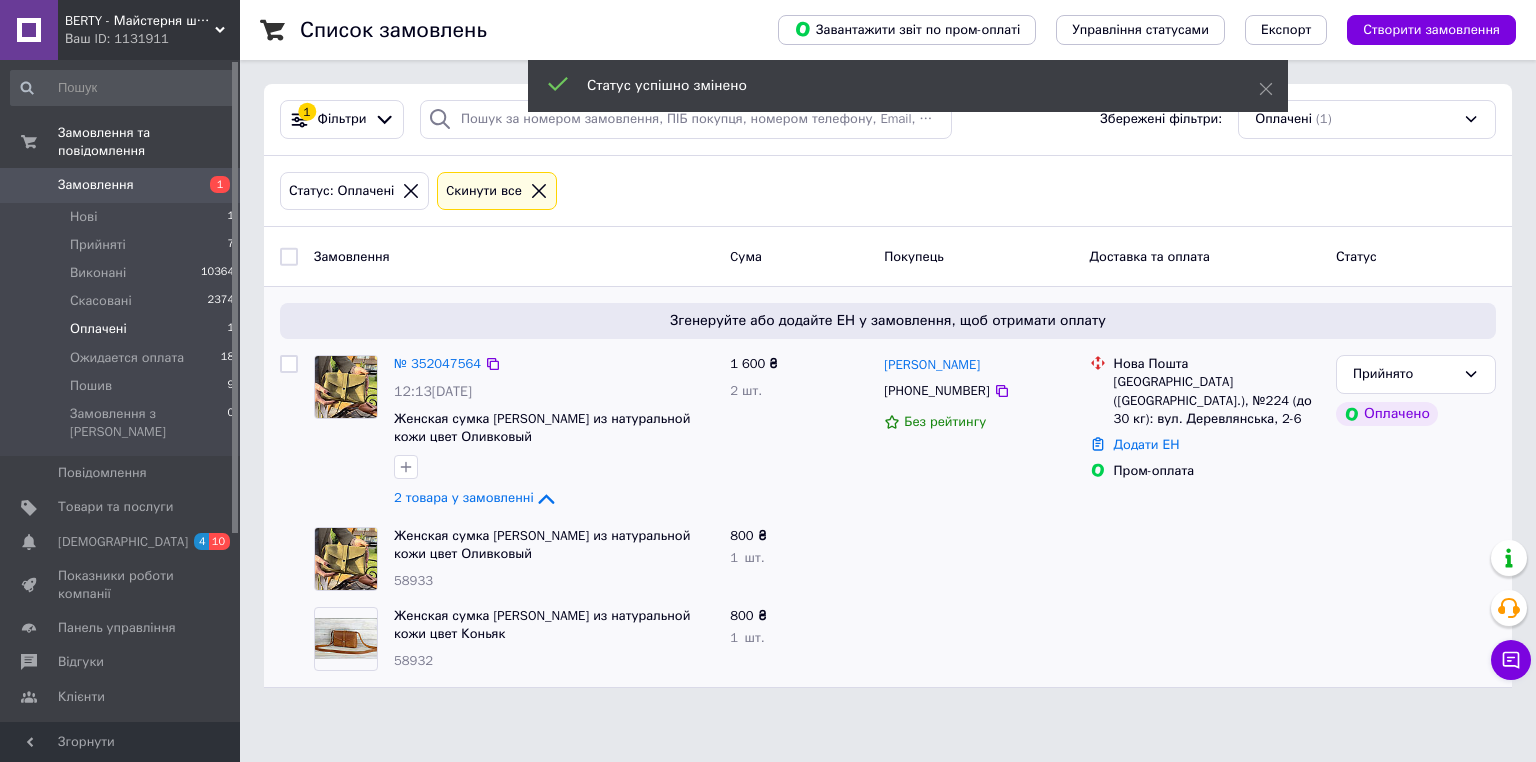 click on "Прийнято" at bounding box center [1404, 374] 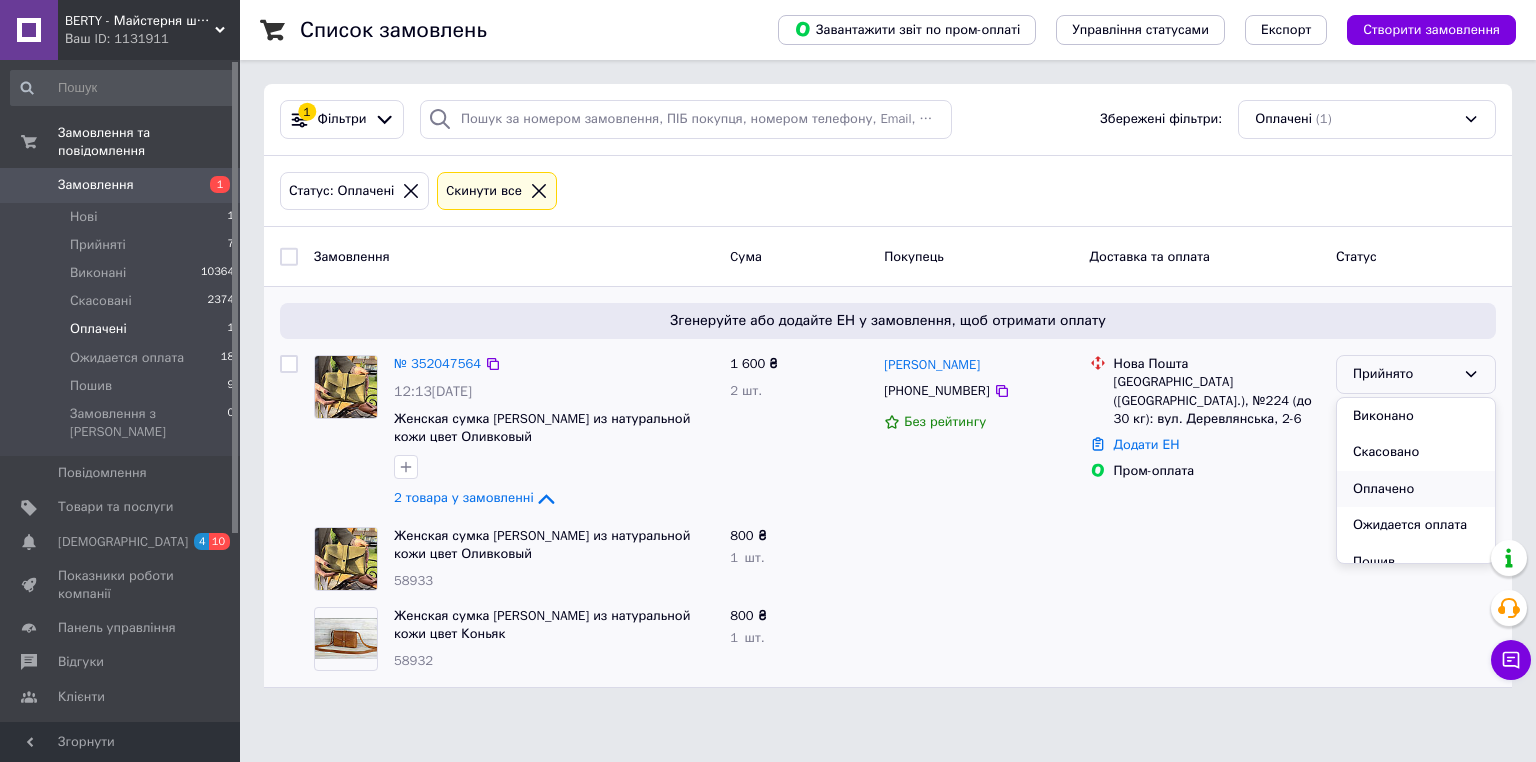 click on "Оплачено" at bounding box center (1416, 489) 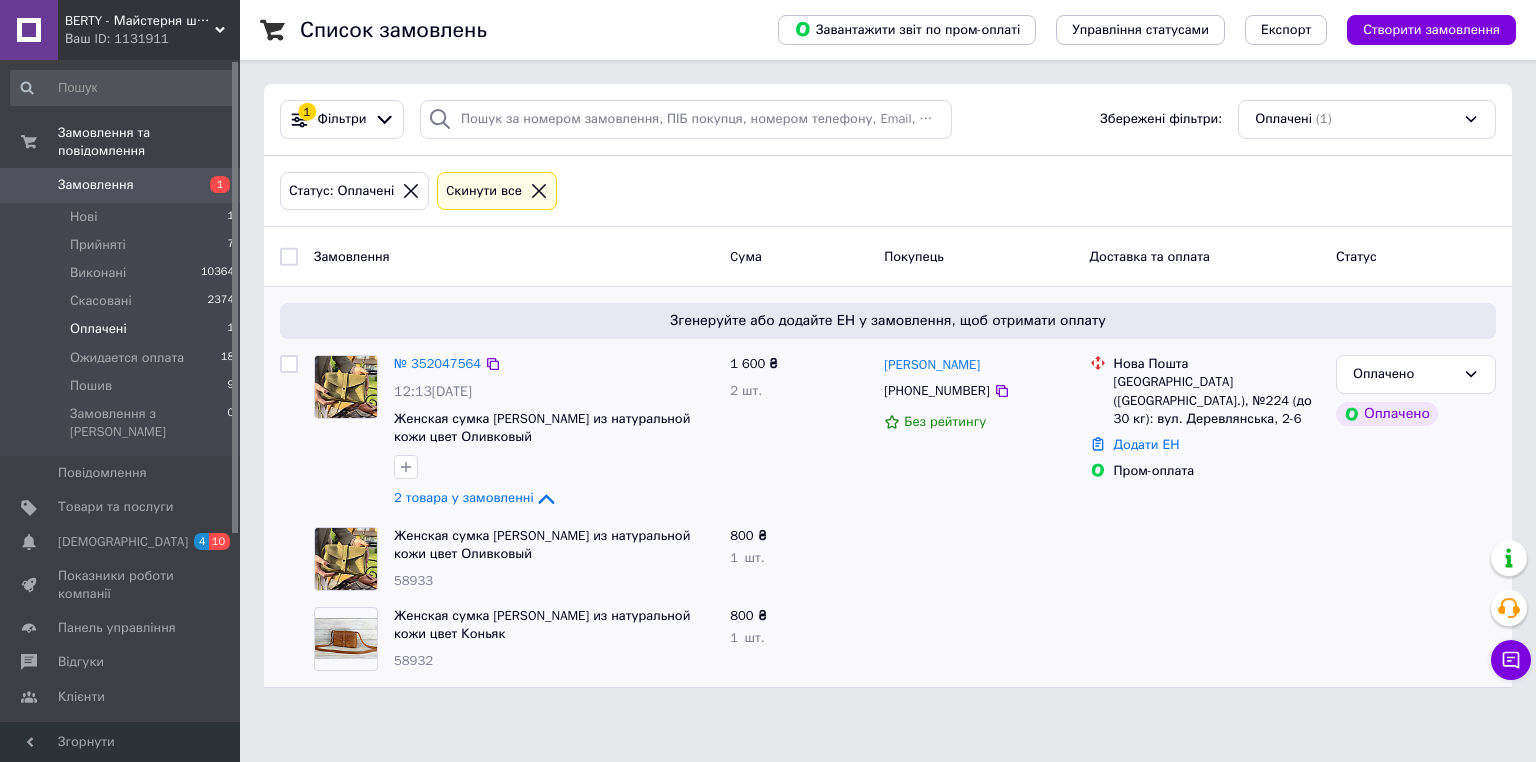 click at bounding box center (1205, 639) 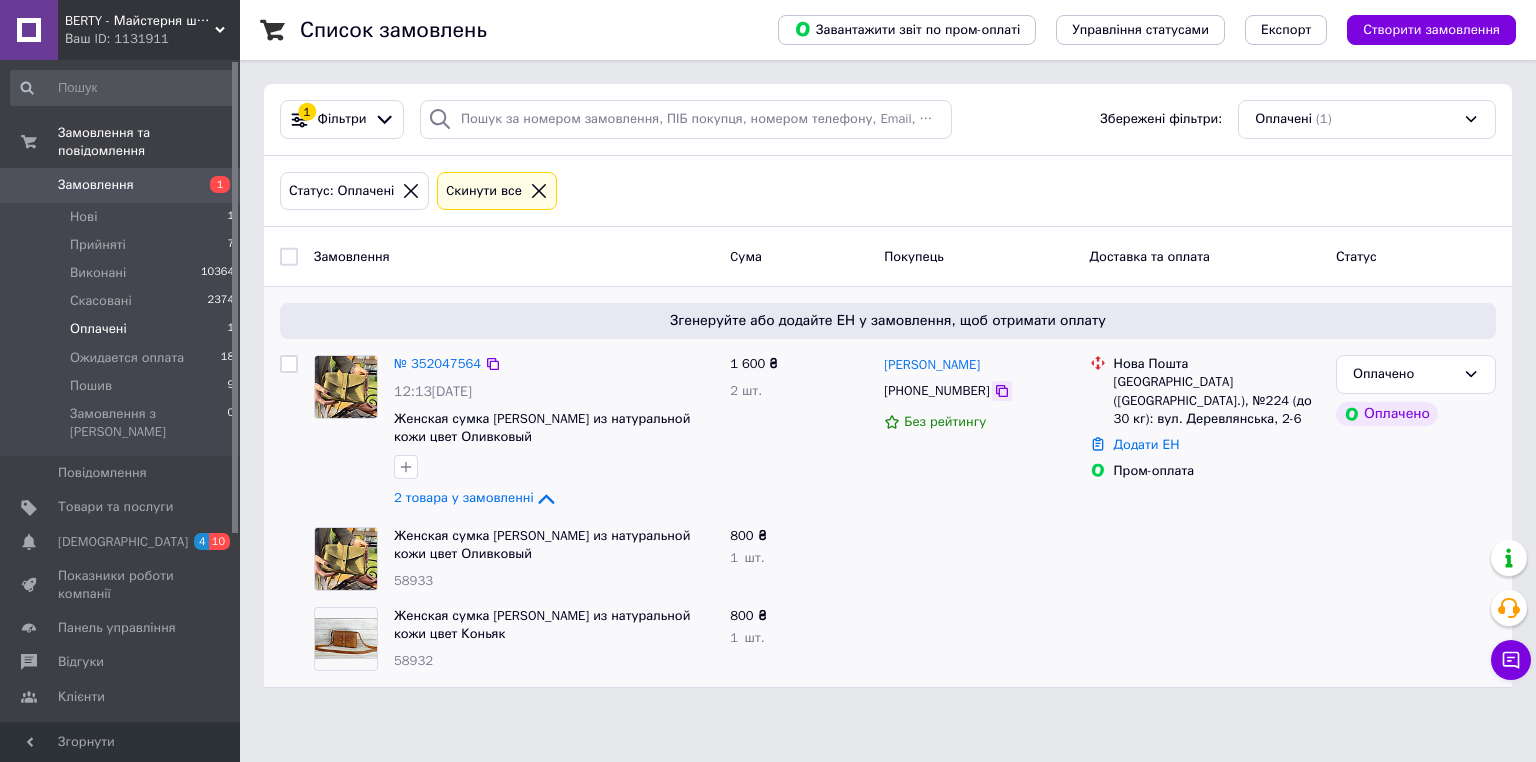 click 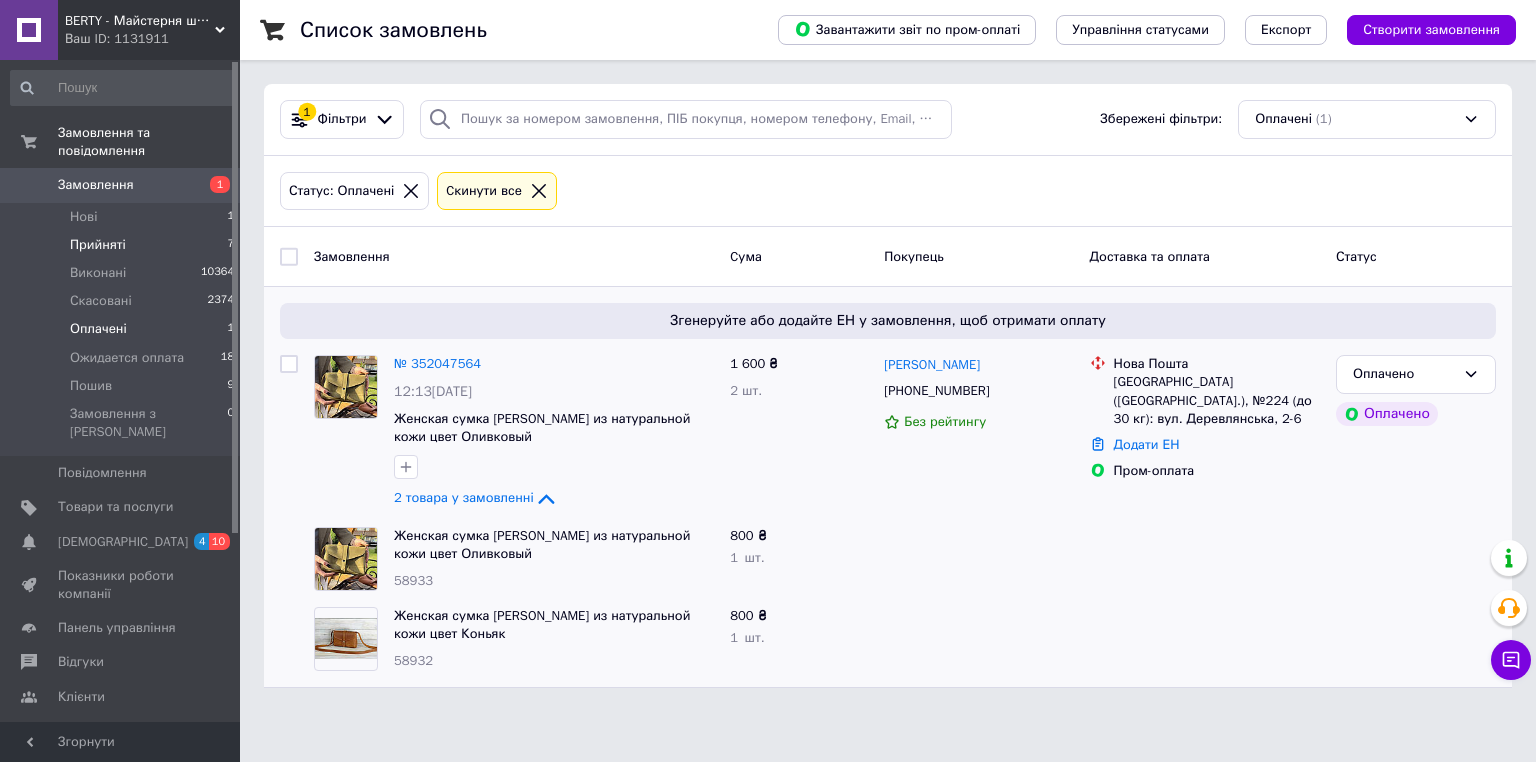 click on "Прийняті" at bounding box center (98, 245) 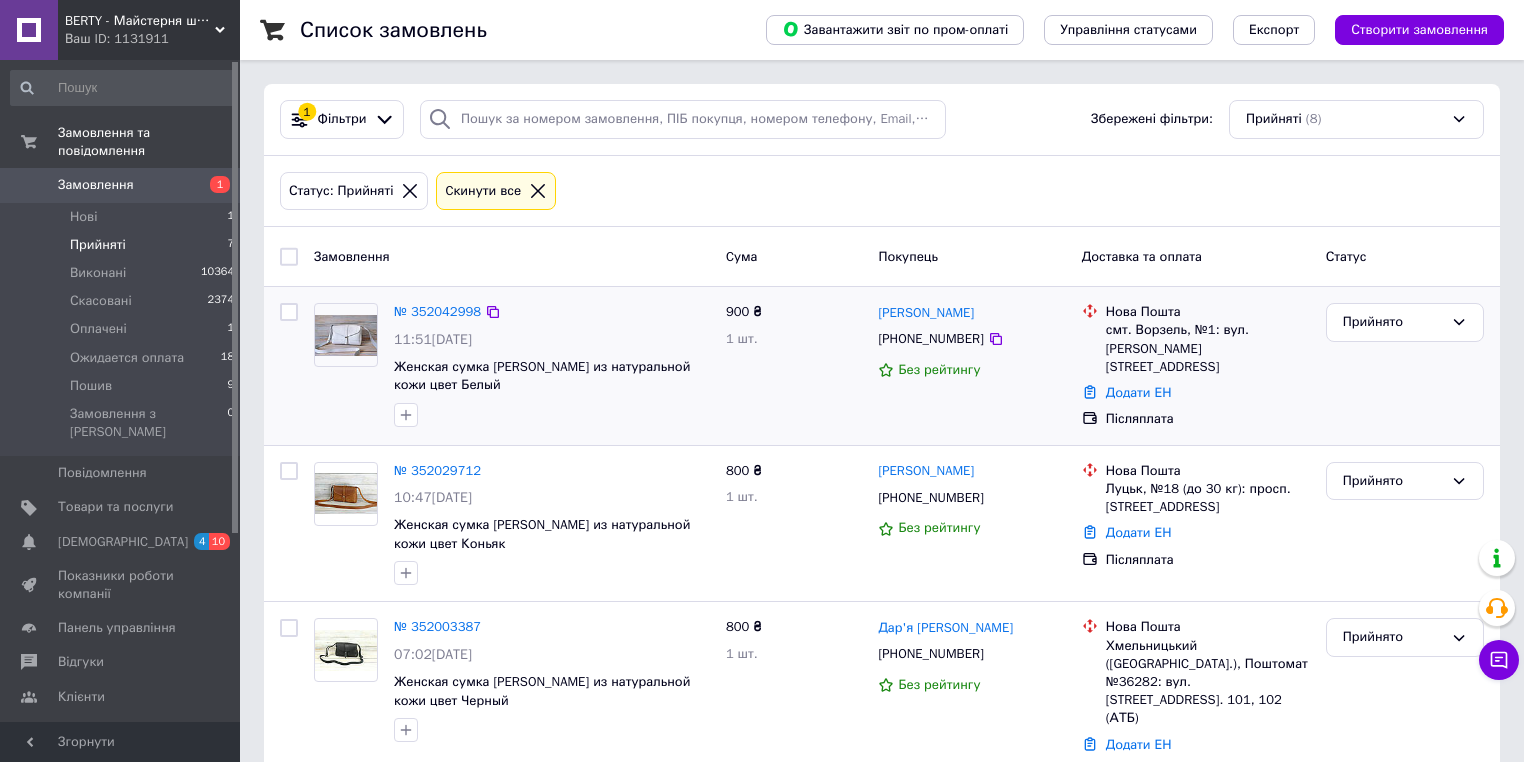 click on "№ 352042998 11:51, 10.07.2025 Женская сумка Милана из натуральной кожи цвет Белый" at bounding box center (552, 365) 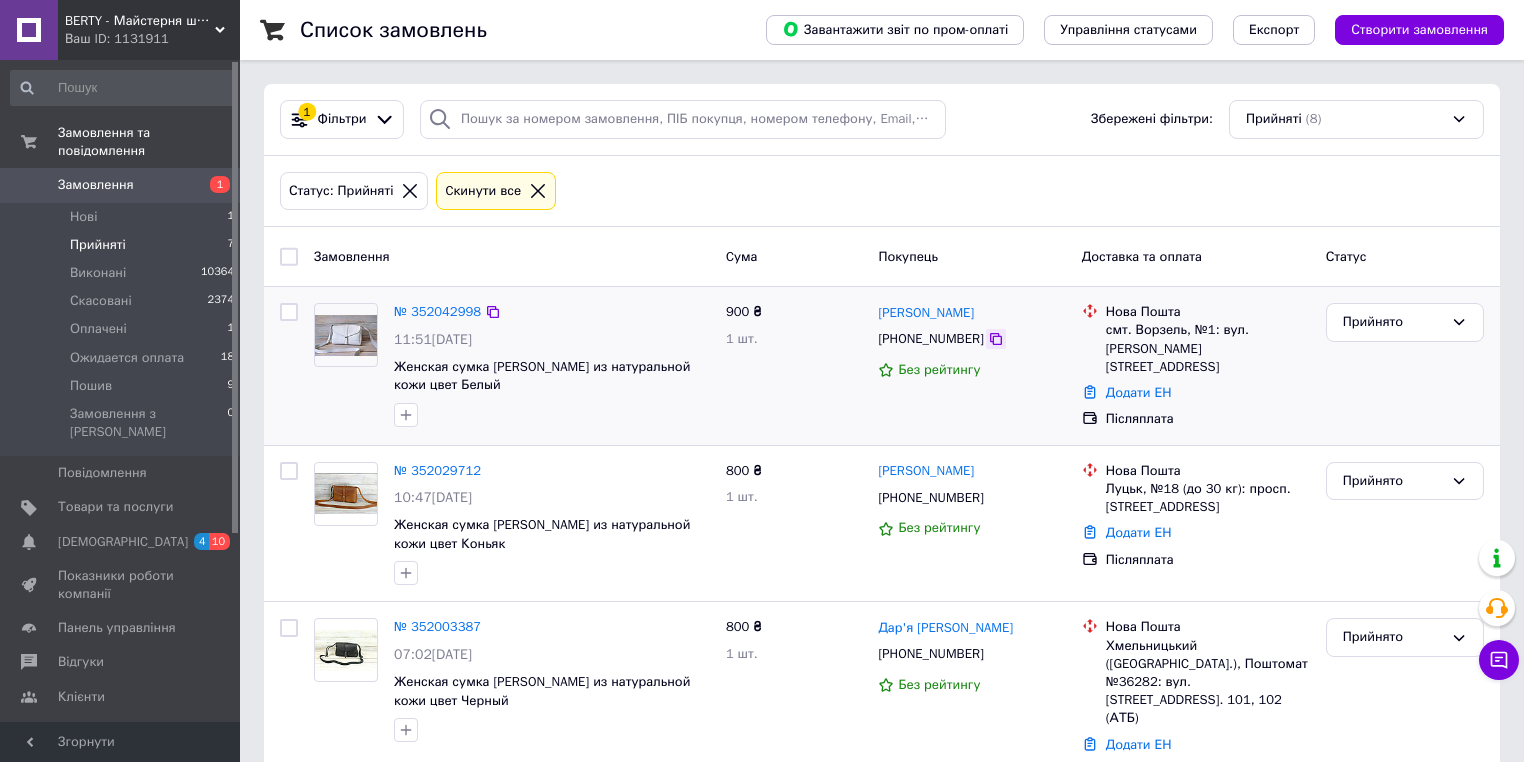 click 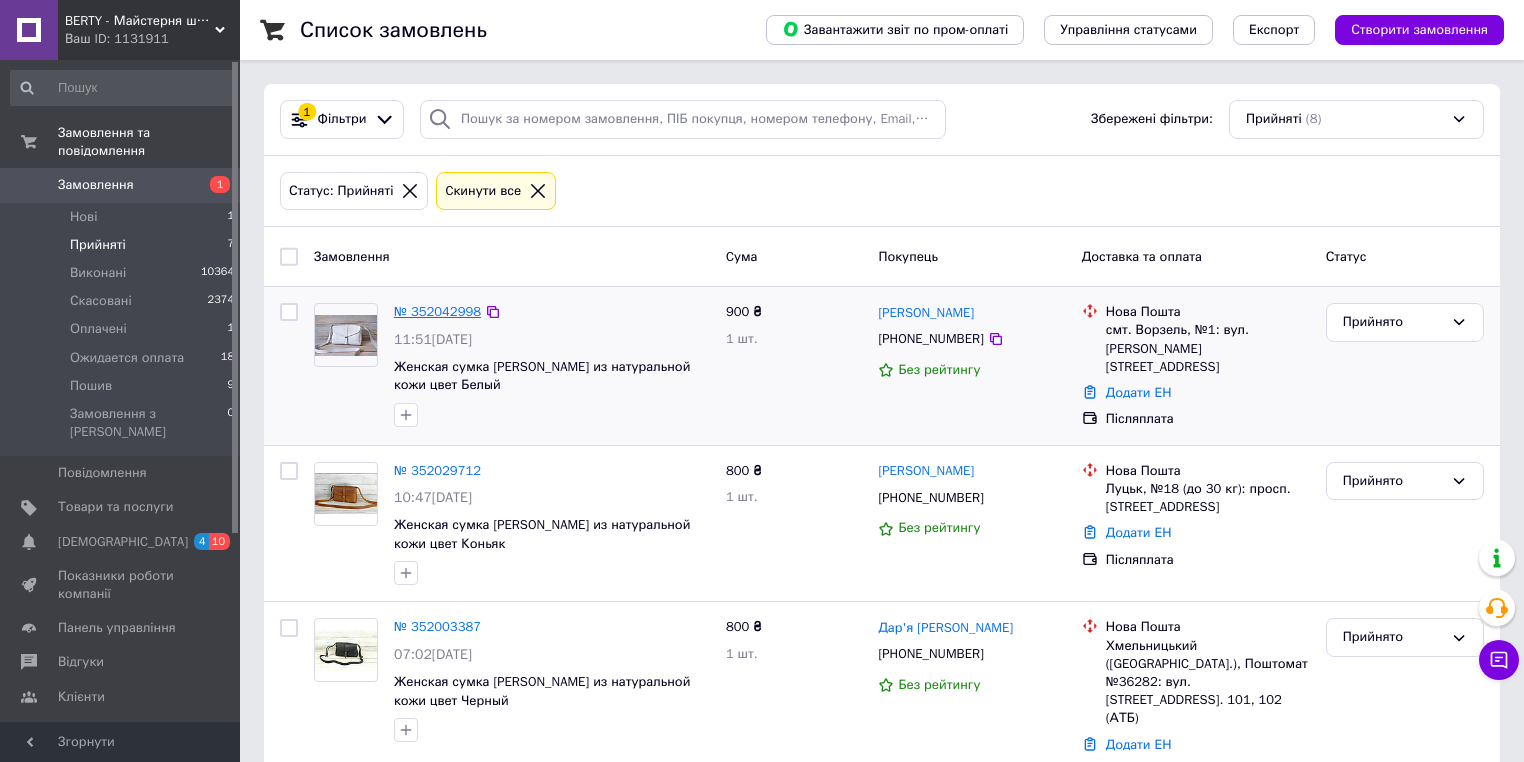 click on "№ 352042998" at bounding box center (437, 311) 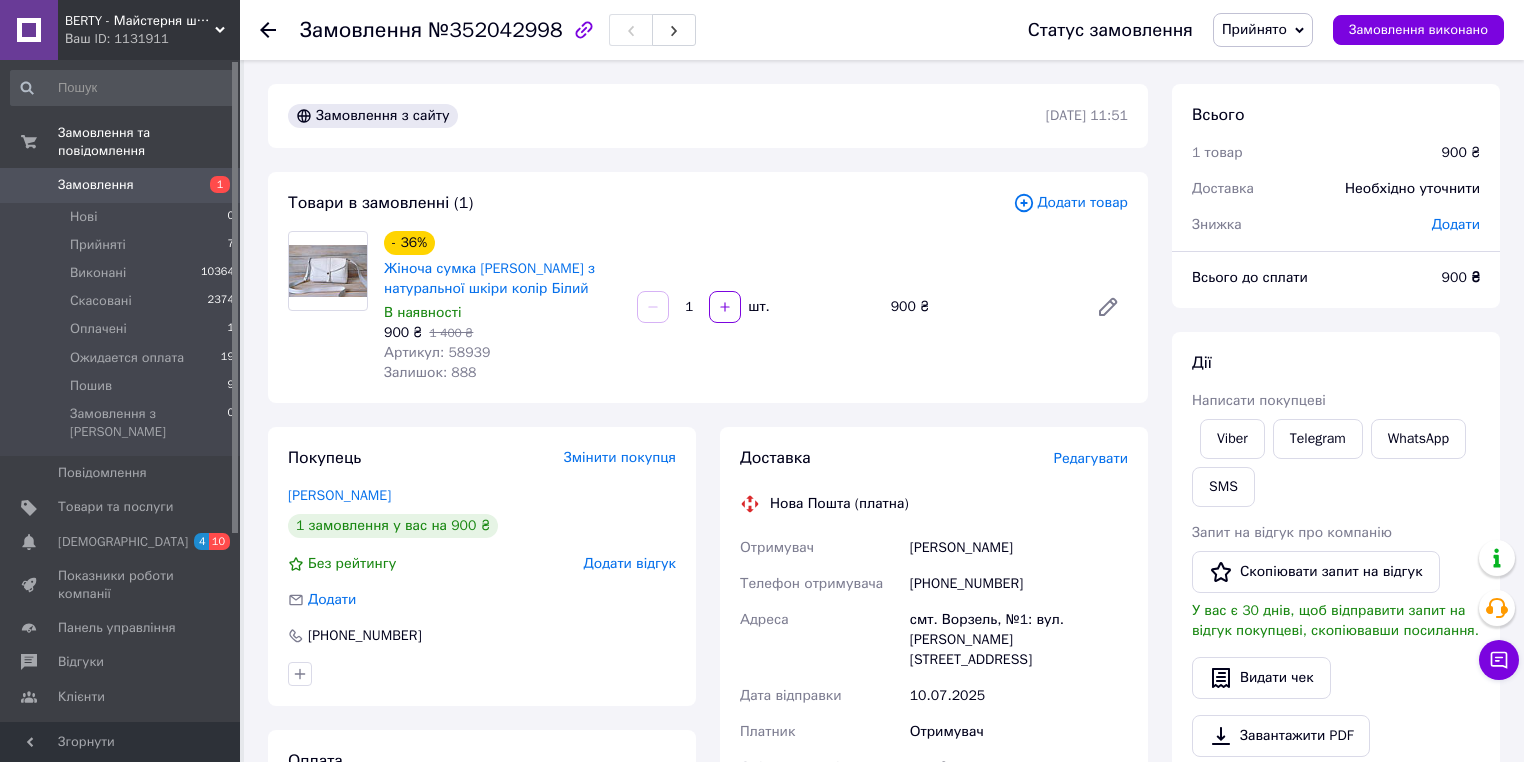 click on "- 36% Жіноча сумка Мілана з натуральної шкіри колір Білий В наявності 900 ₴   1 400 ₴ Артикул: 58939 Залишок: 888 1   шт. 900 ₴" at bounding box center (756, 307) 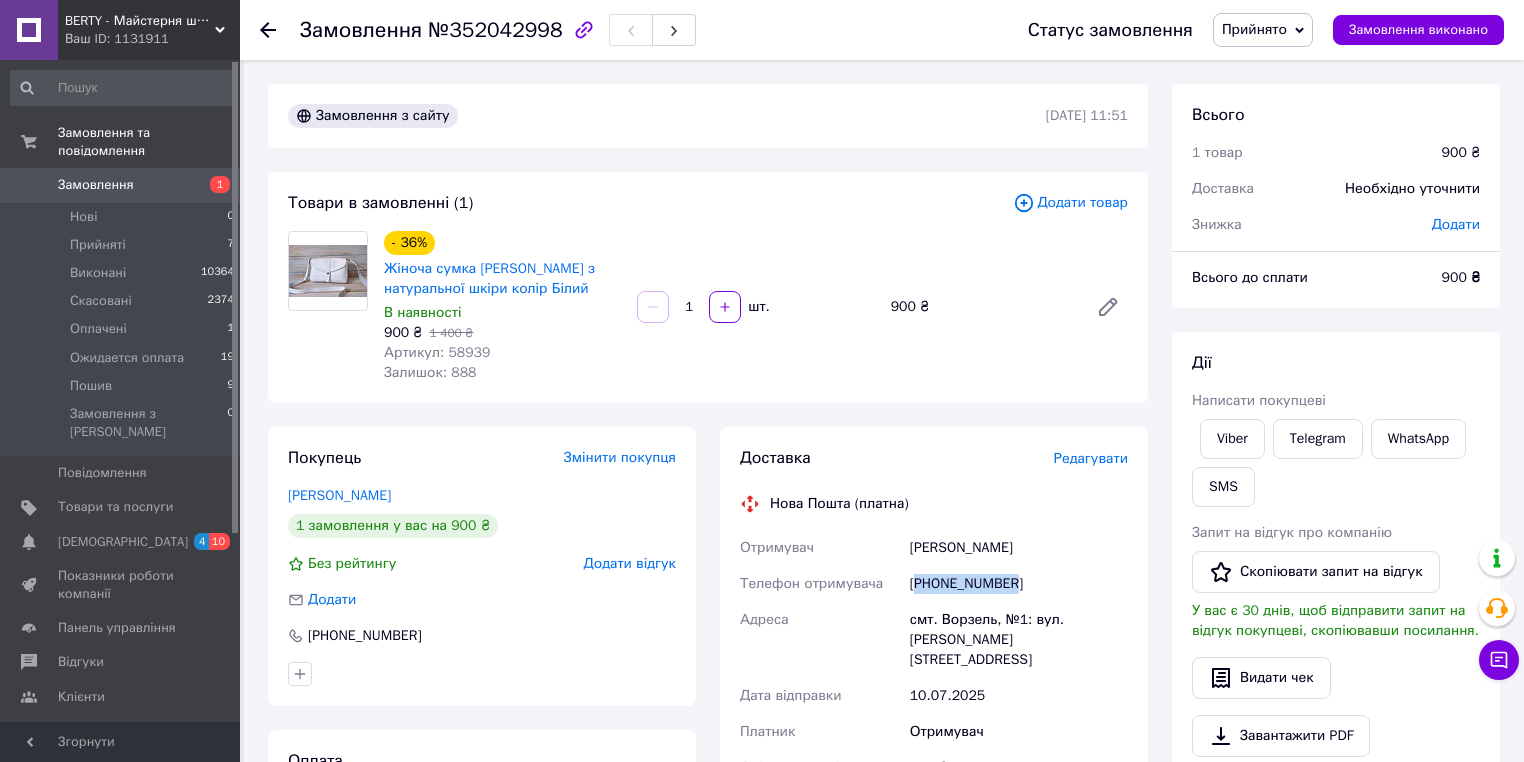click on "+380959275402" at bounding box center (1019, 584) 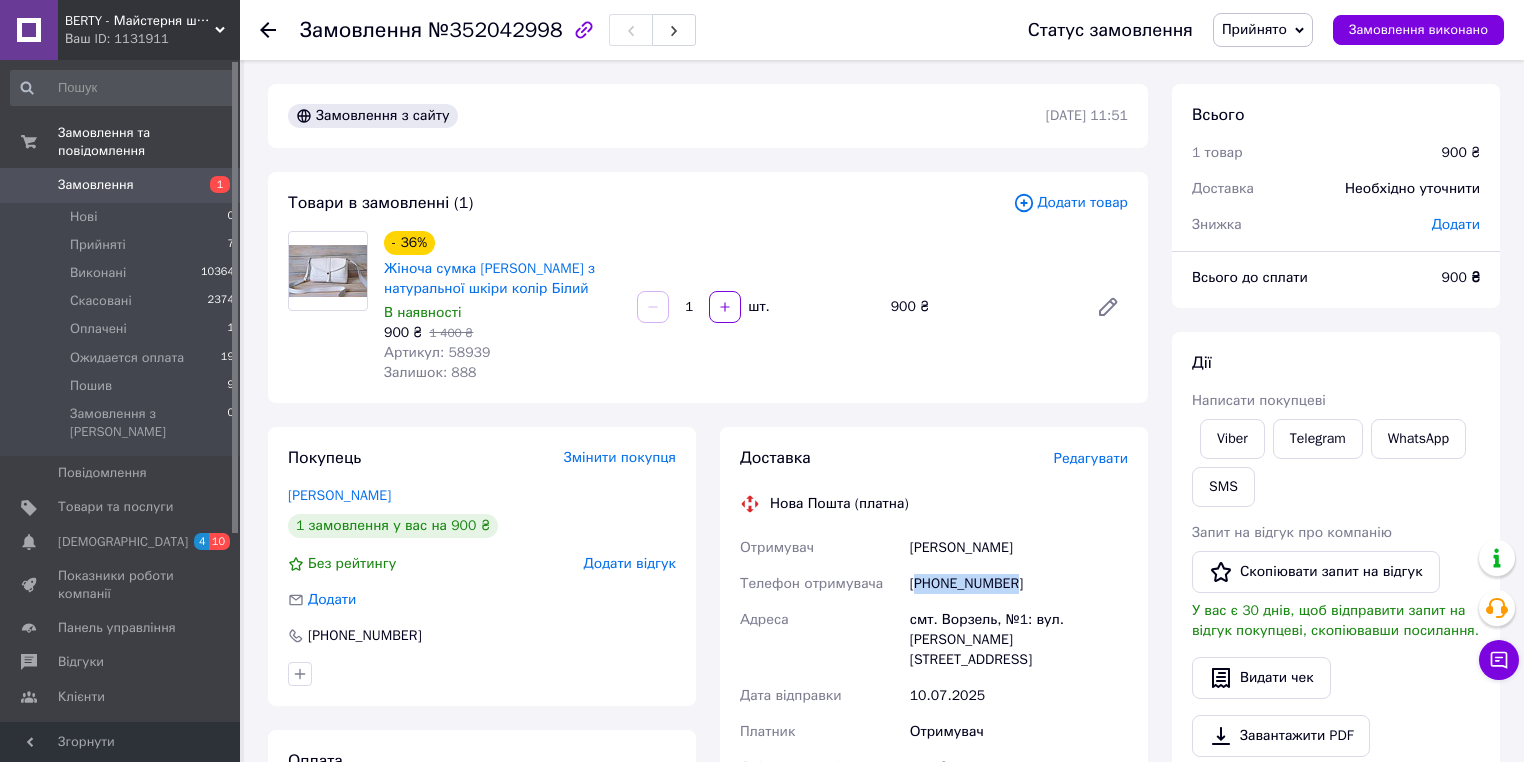 copy on "380959275402" 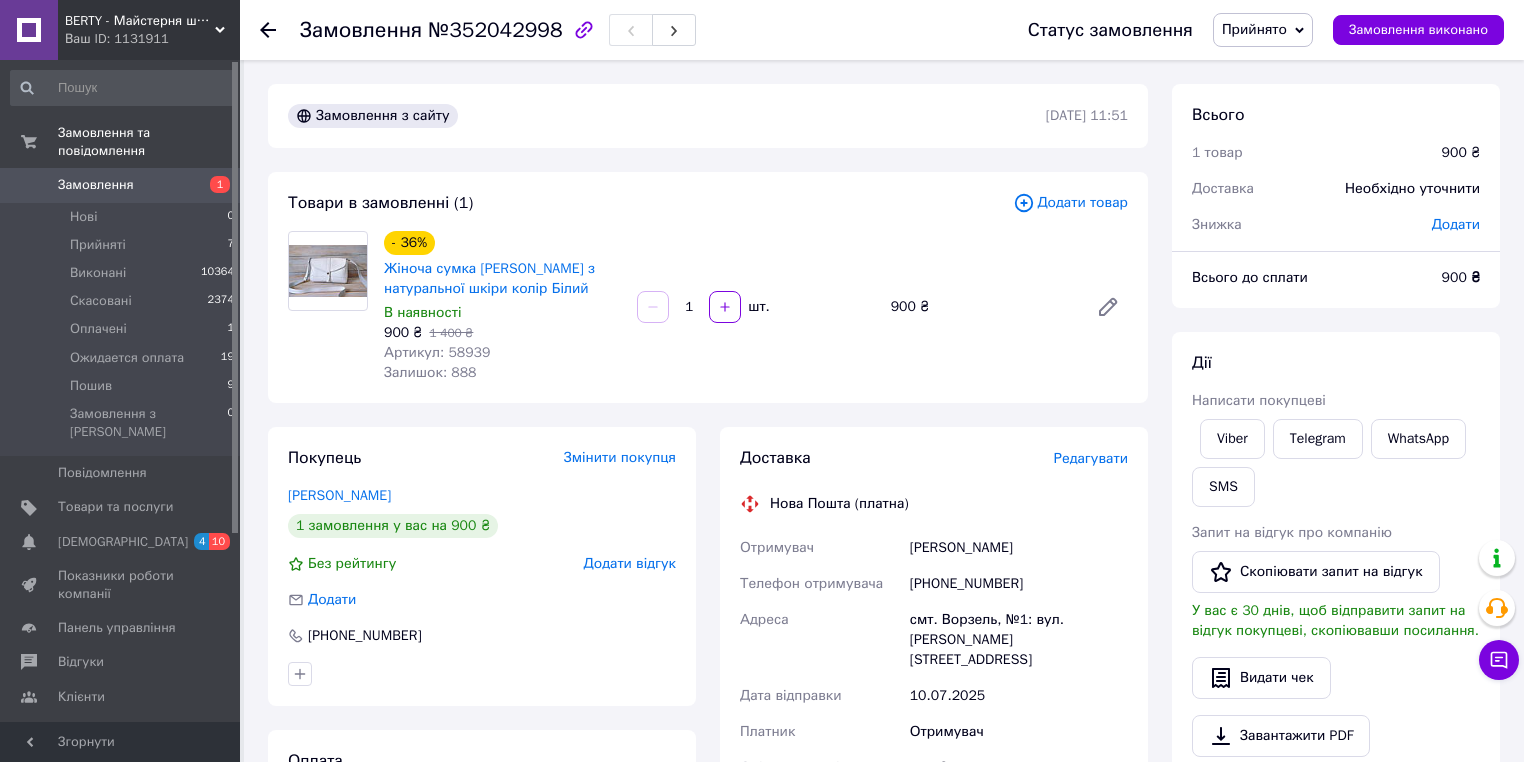 click on "Горбань Тетяна" at bounding box center (1019, 548) 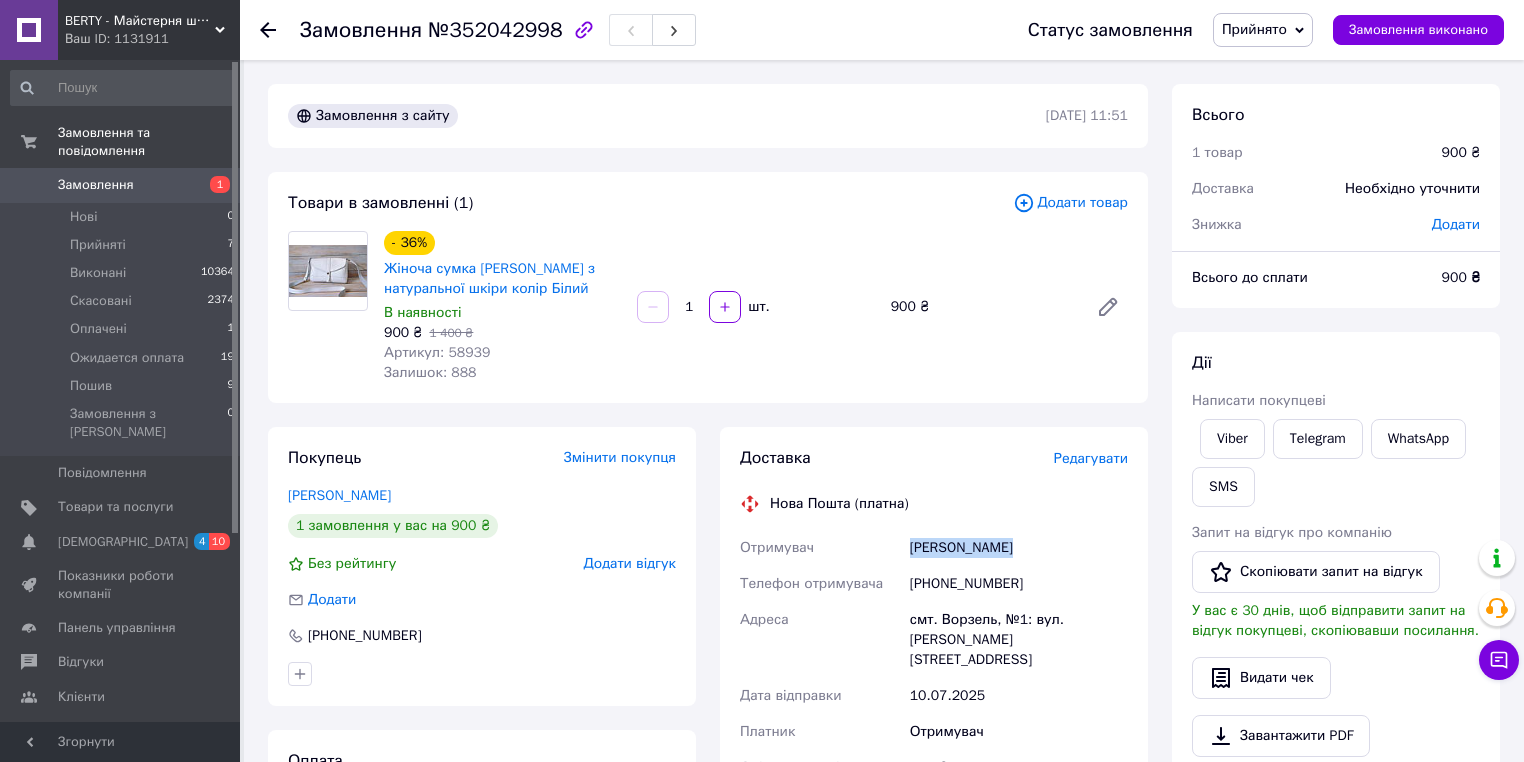 drag, startPoint x: 1004, startPoint y: 555, endPoint x: 890, endPoint y: 548, distance: 114.21471 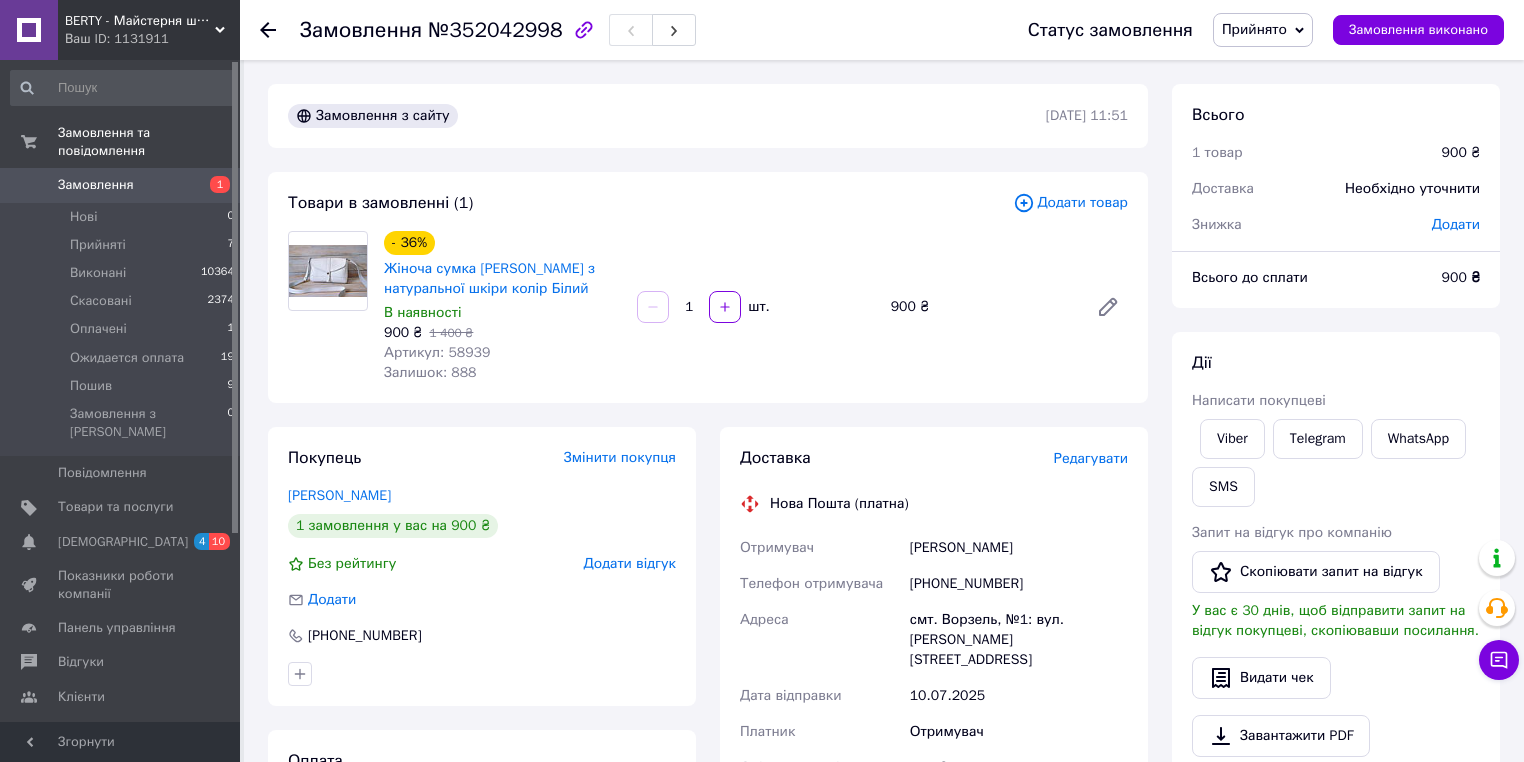 drag, startPoint x: 987, startPoint y: 551, endPoint x: 921, endPoint y: 550, distance: 66.007576 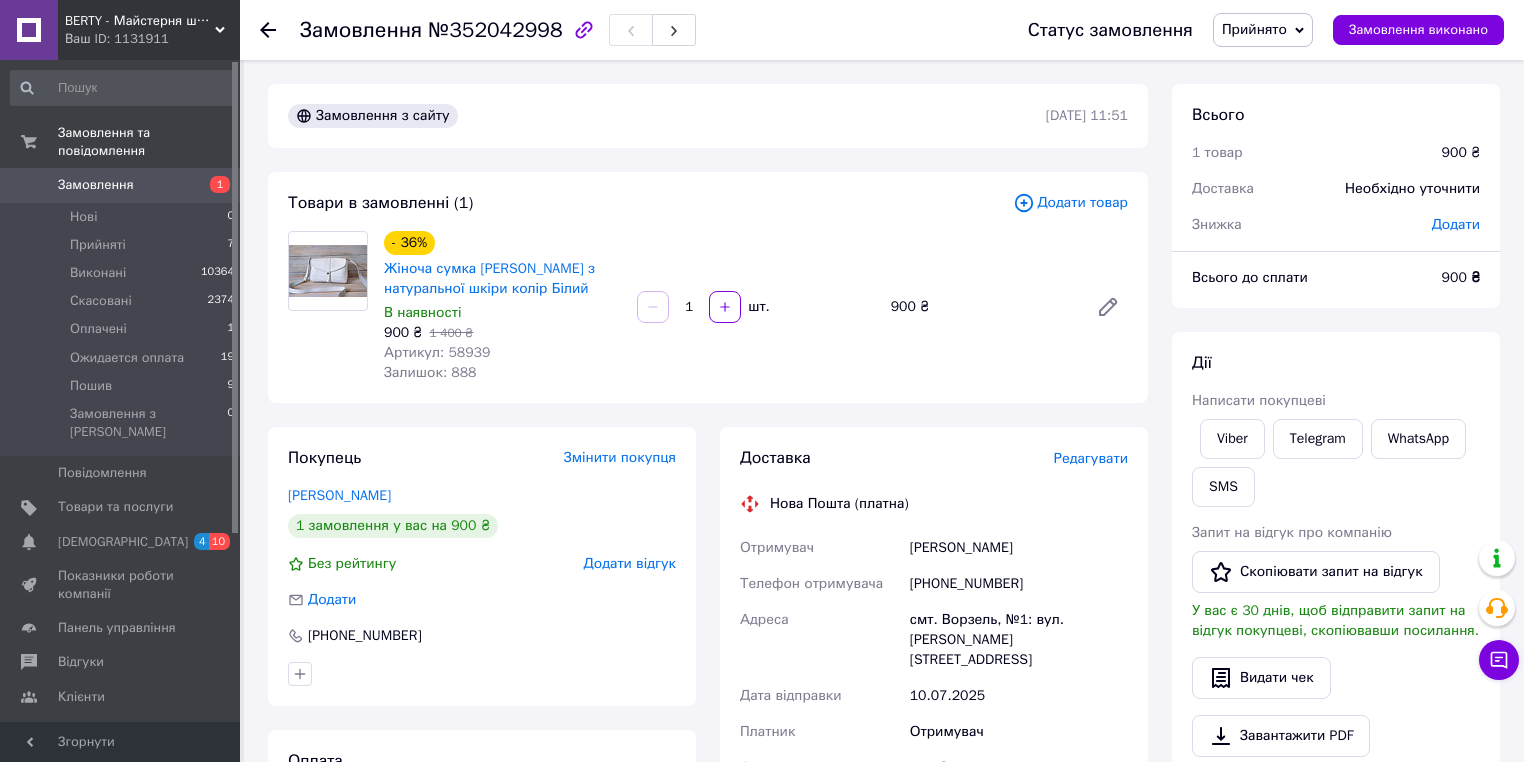 click on "смт. Ворзель, №1: вул. Квіткова, 21а" at bounding box center (1019, 640) 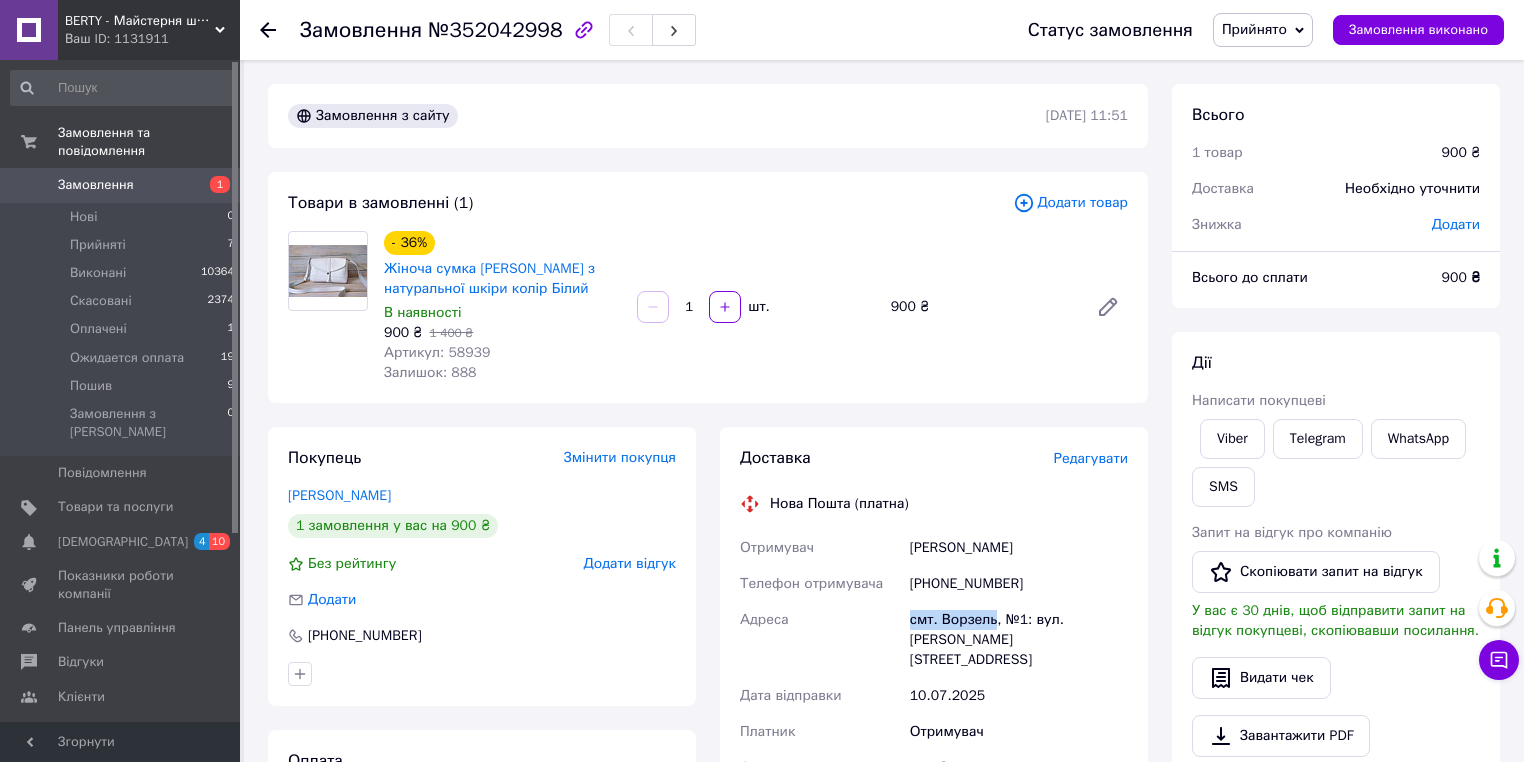 drag, startPoint x: 972, startPoint y: 628, endPoint x: 873, endPoint y: 623, distance: 99.12618 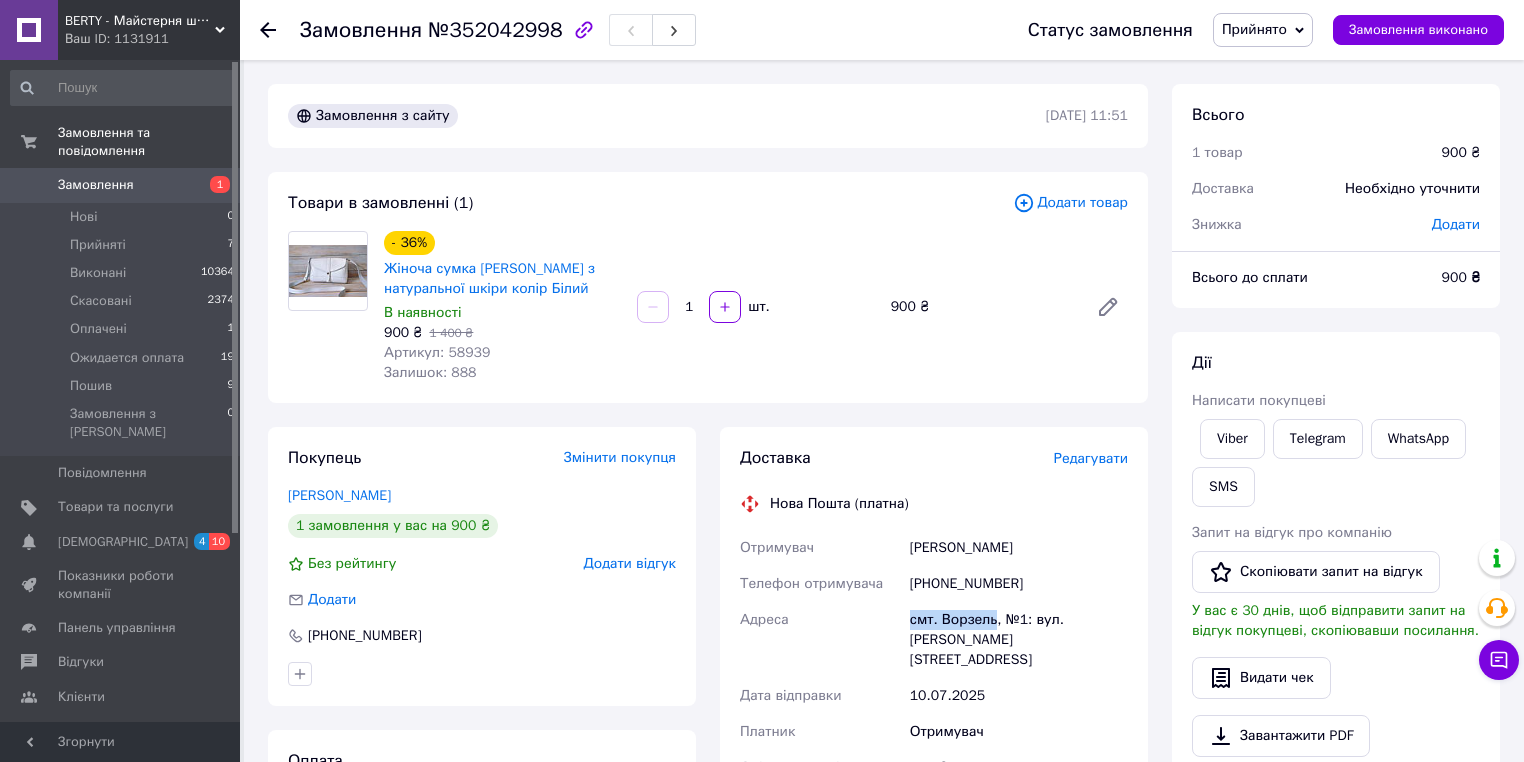 copy on "Адреса смт. Ворзель" 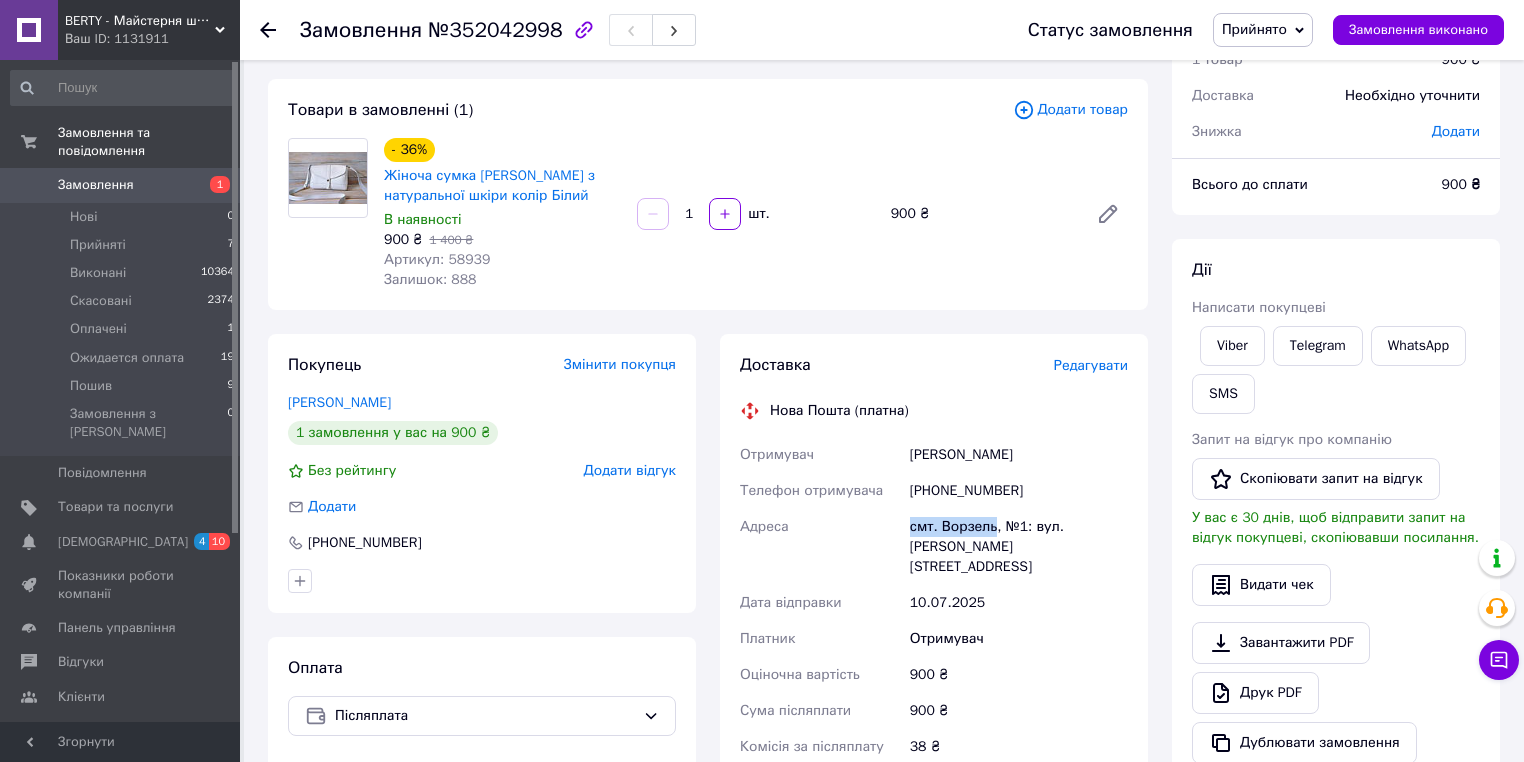 scroll, scrollTop: 240, scrollLeft: 0, axis: vertical 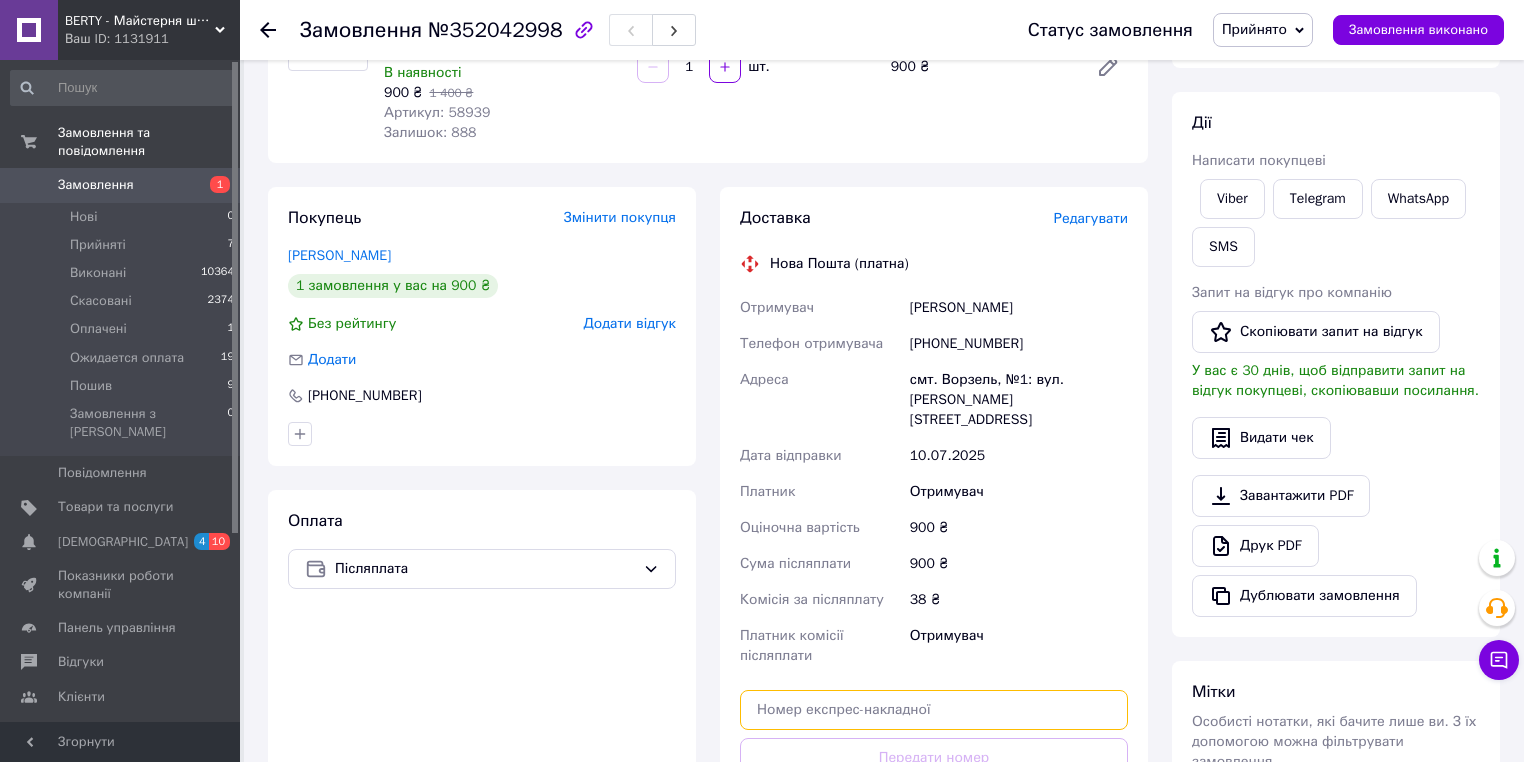 click at bounding box center [934, 710] 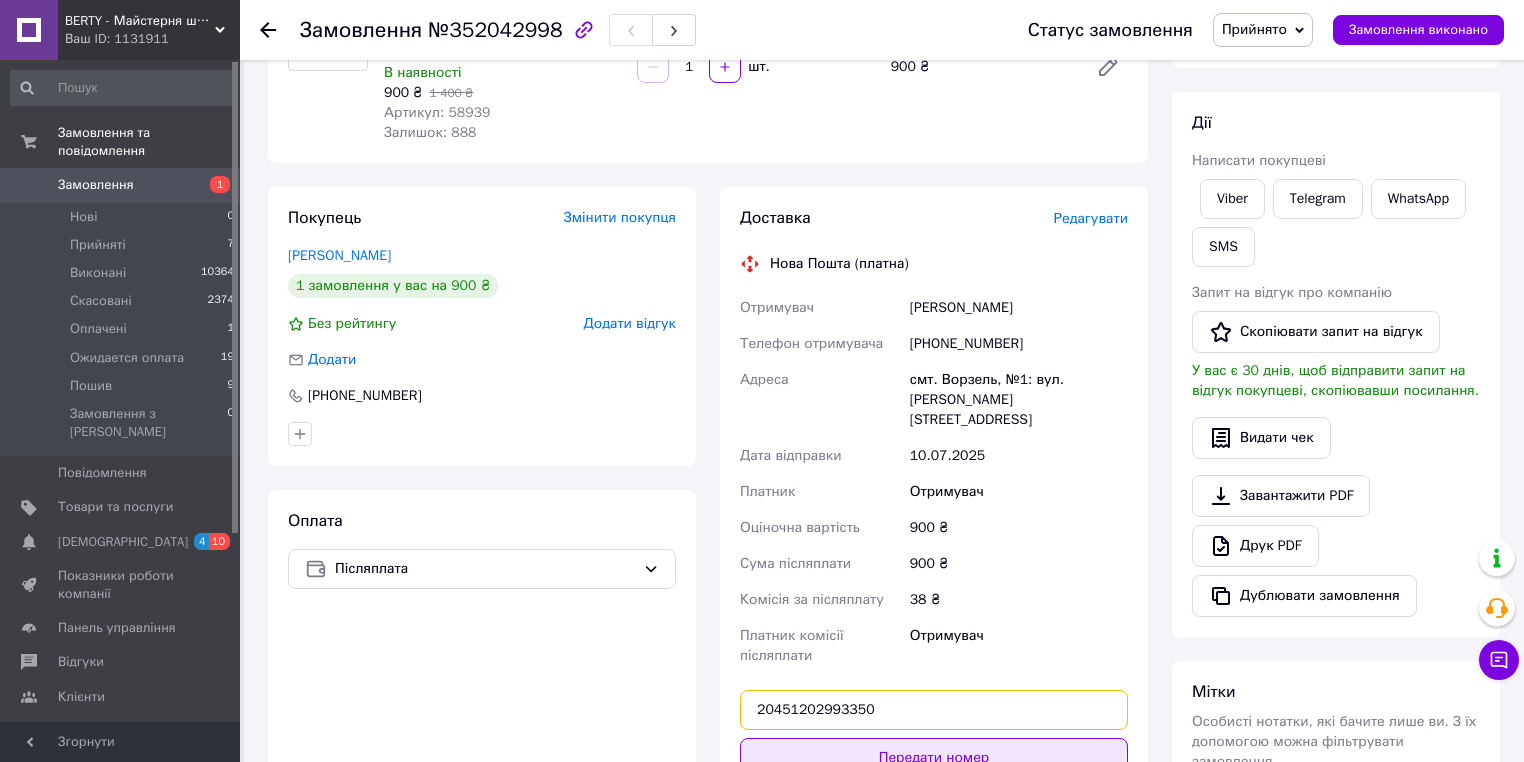 type on "20451202993350" 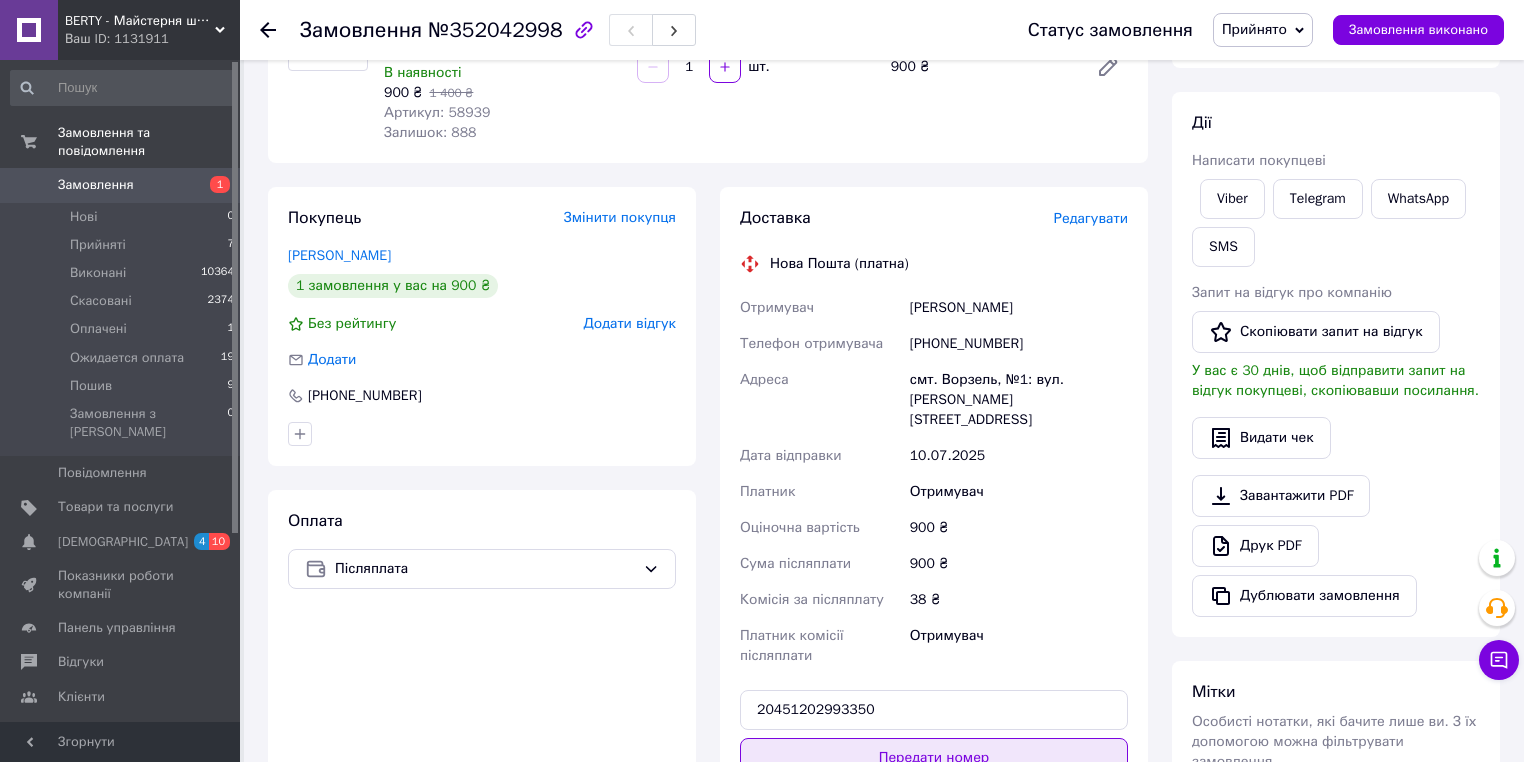 click on "Передати номер" at bounding box center (934, 758) 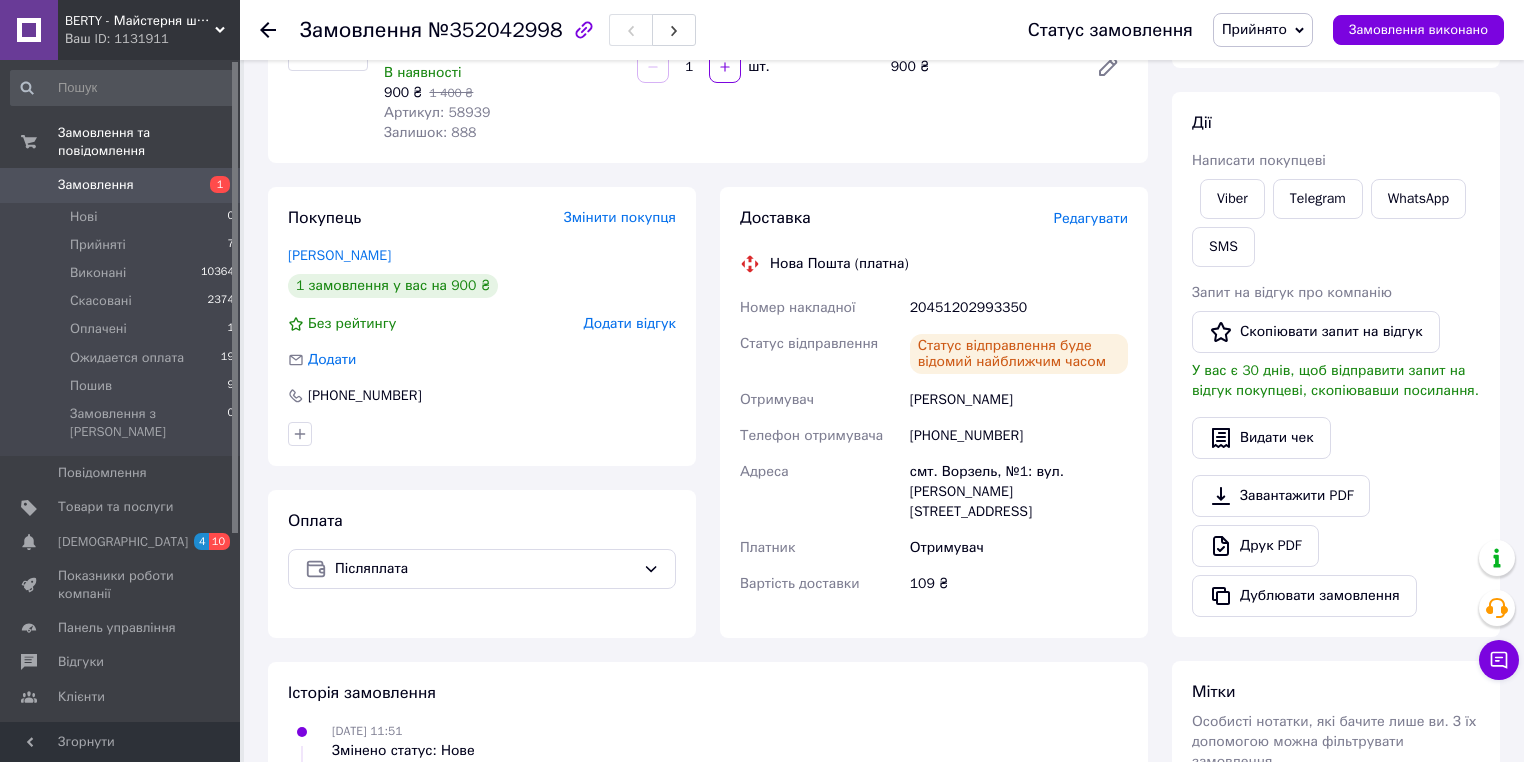 click on "Прийнято" at bounding box center (1254, 29) 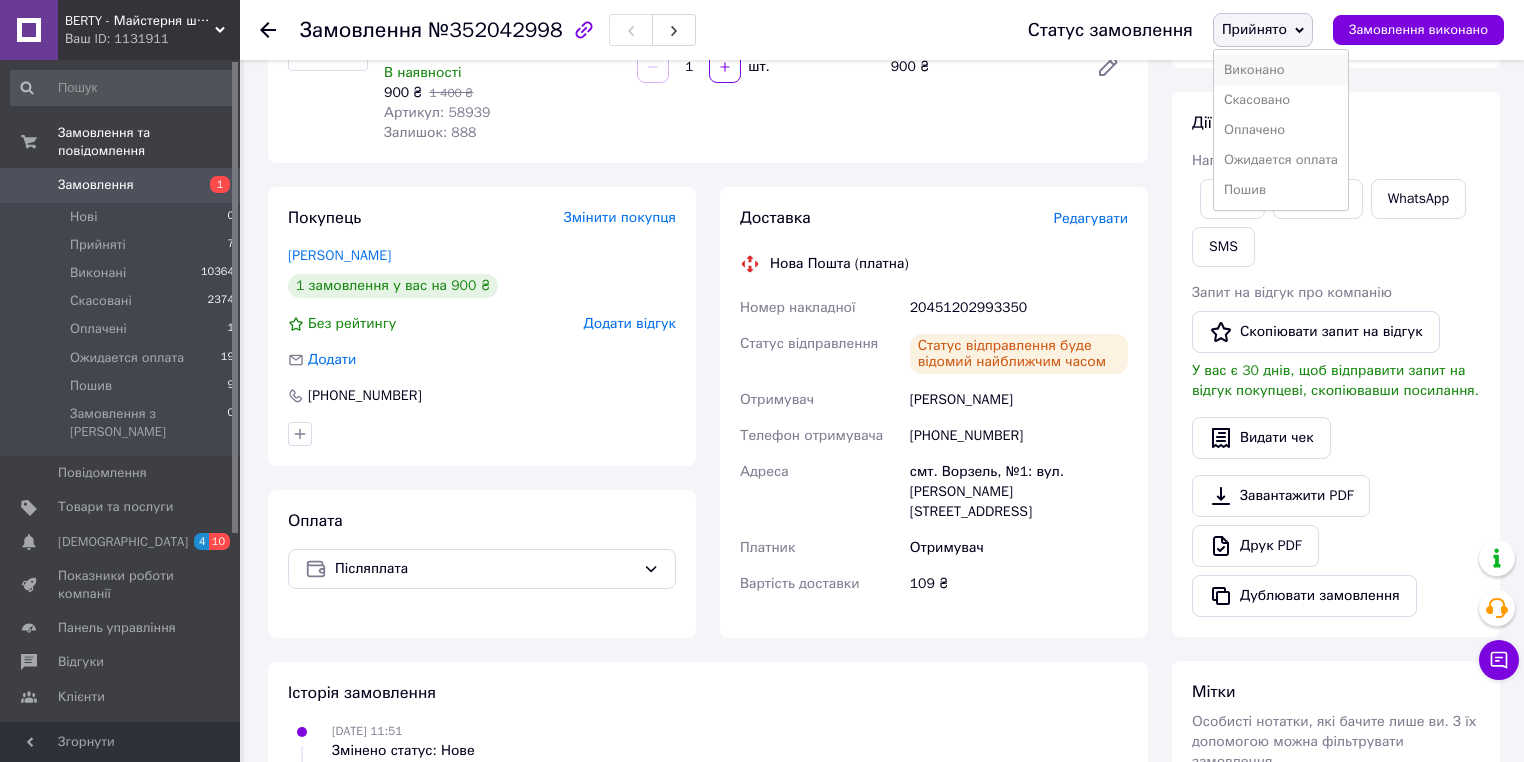 click on "Виконано" at bounding box center (1281, 70) 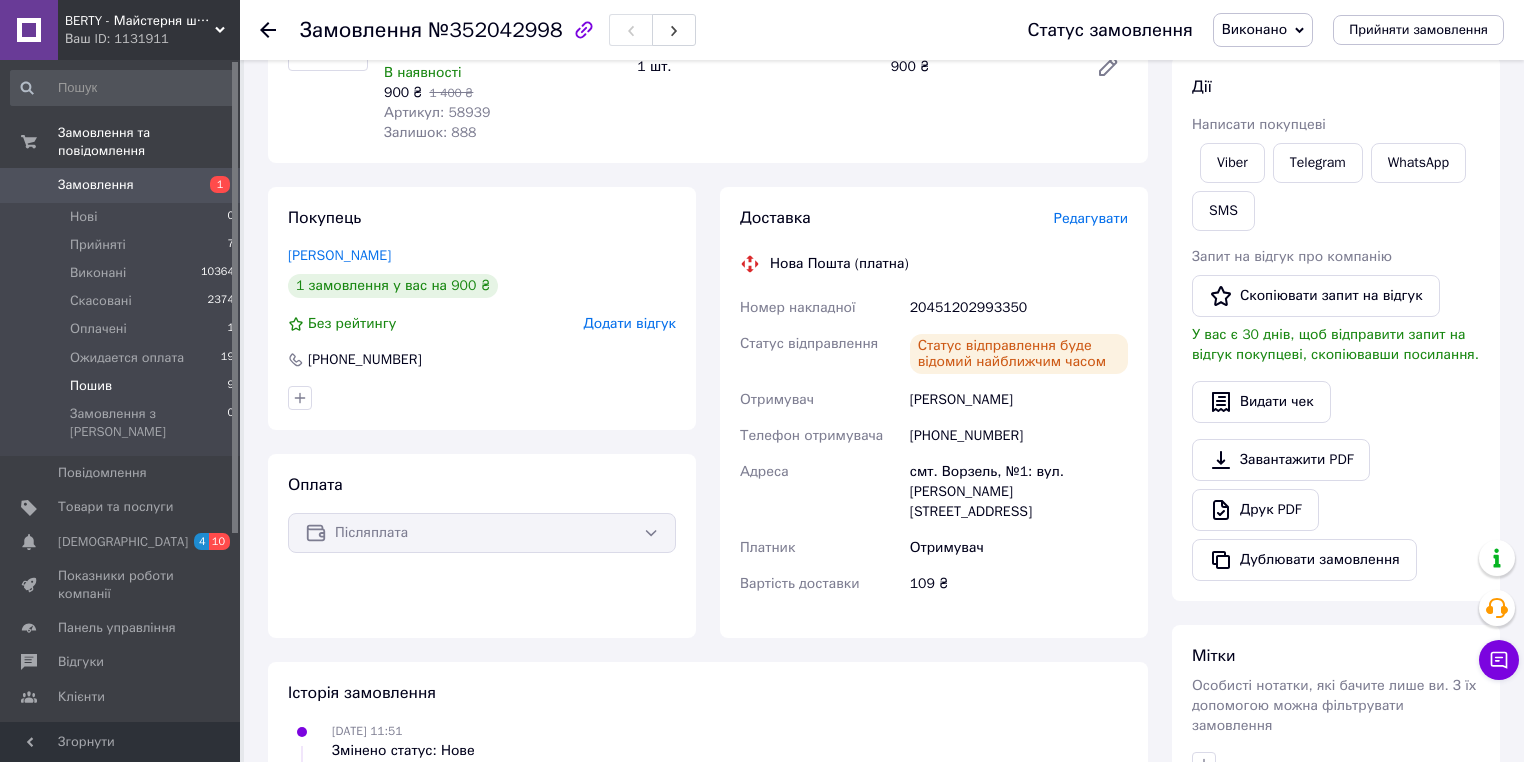 click on "Пошив 9" at bounding box center [123, 386] 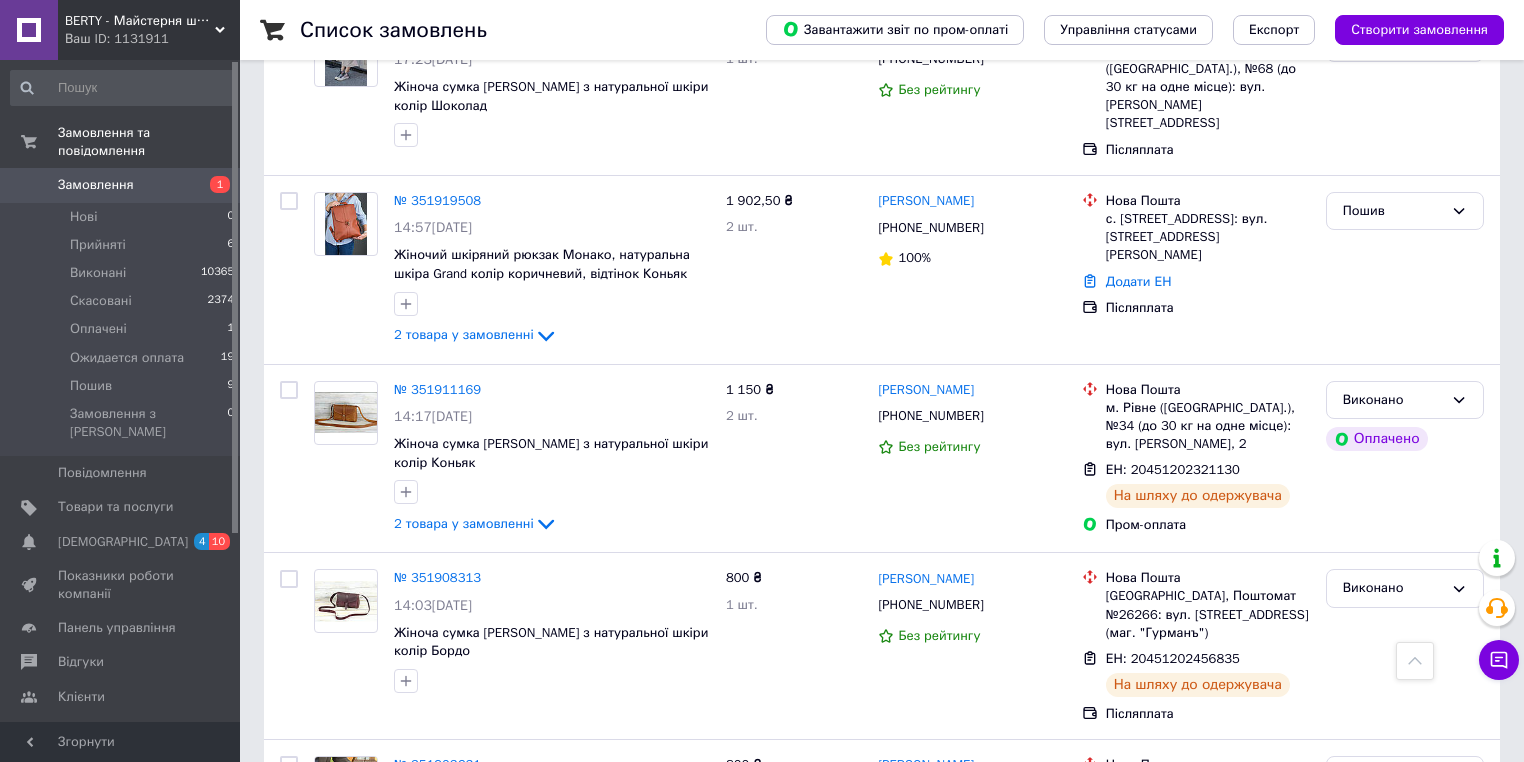 scroll, scrollTop: 2080, scrollLeft: 0, axis: vertical 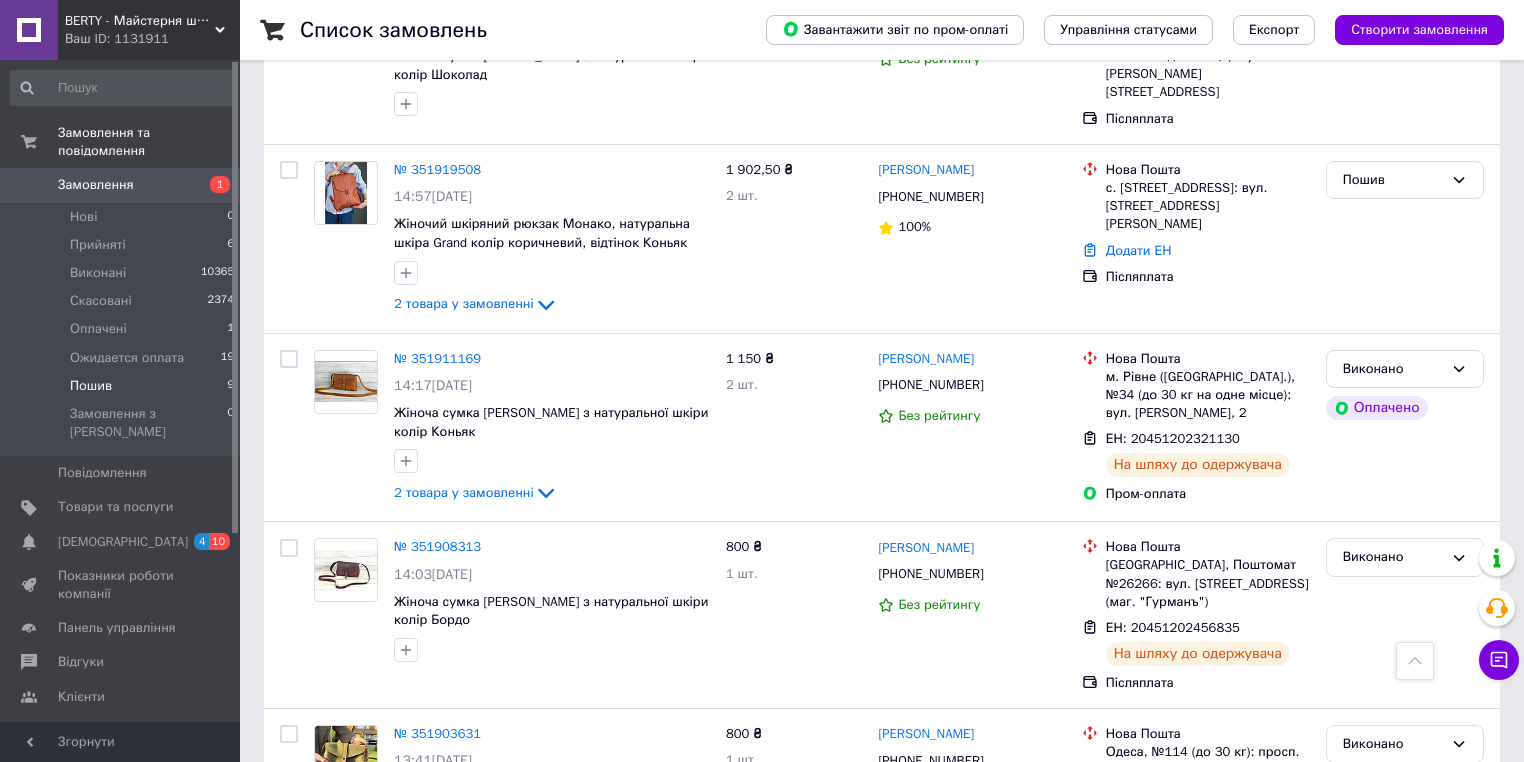 click on "Пошив 9" at bounding box center (123, 386) 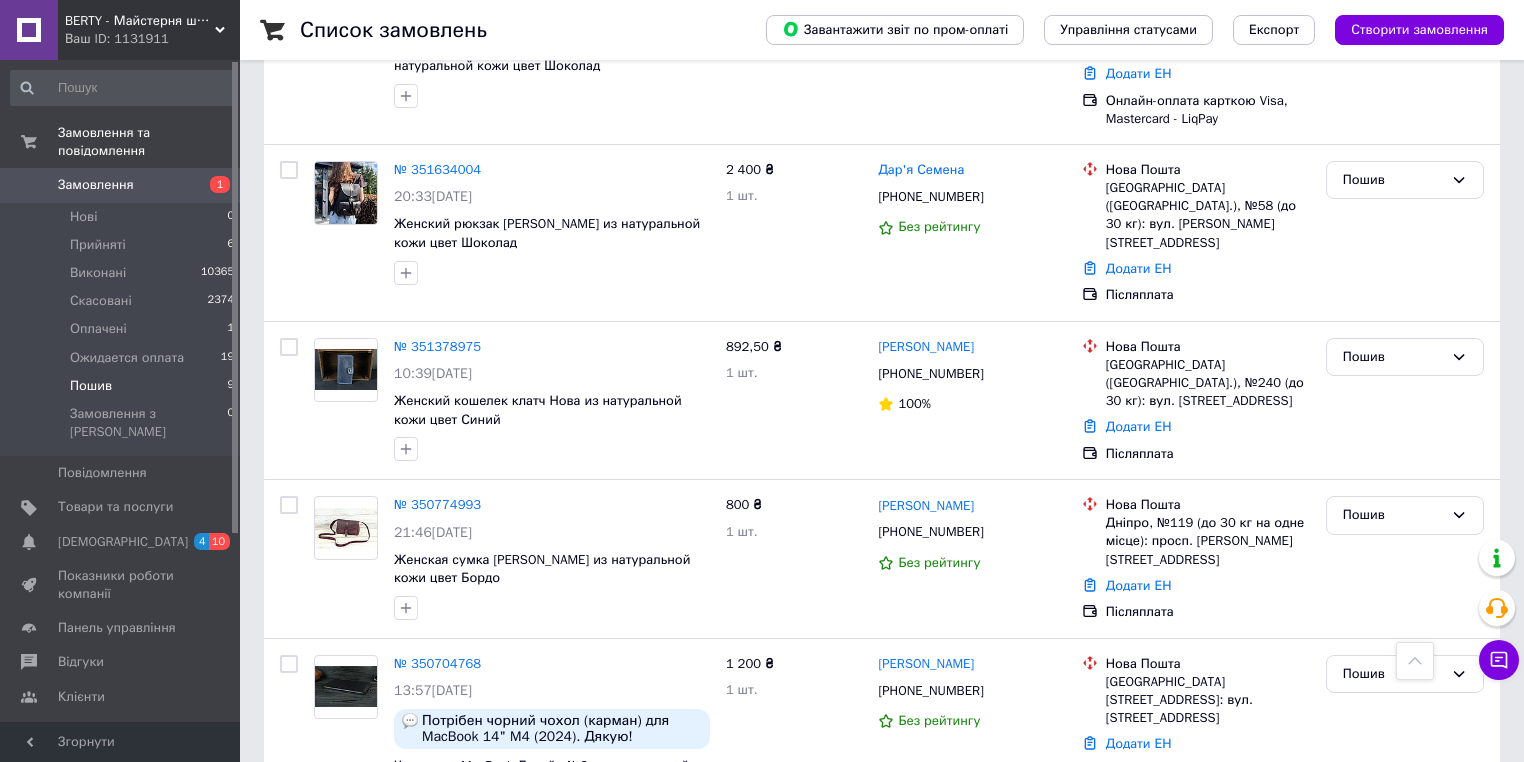 scroll, scrollTop: 1144, scrollLeft: 0, axis: vertical 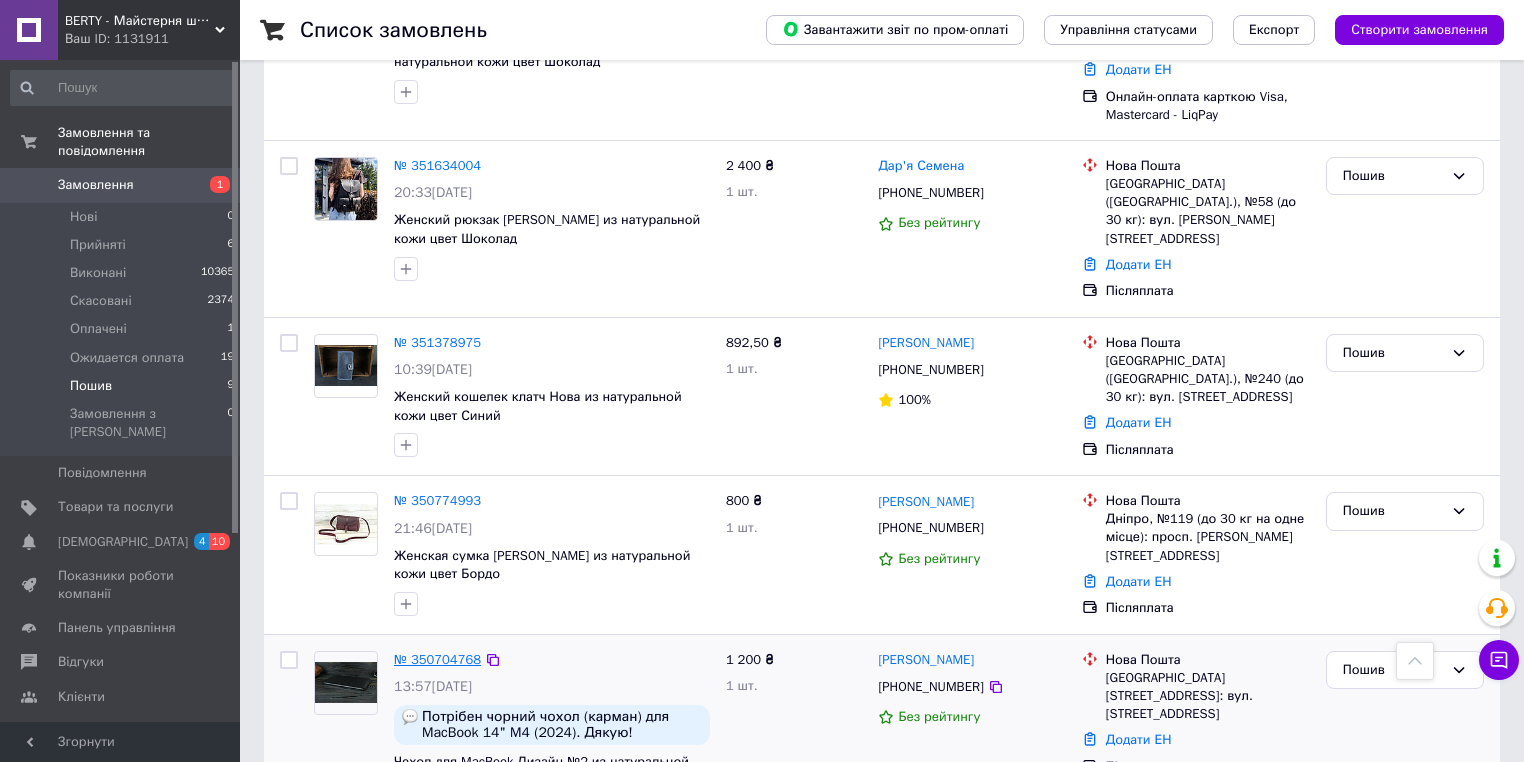 click on "№ 350704768" at bounding box center (437, 659) 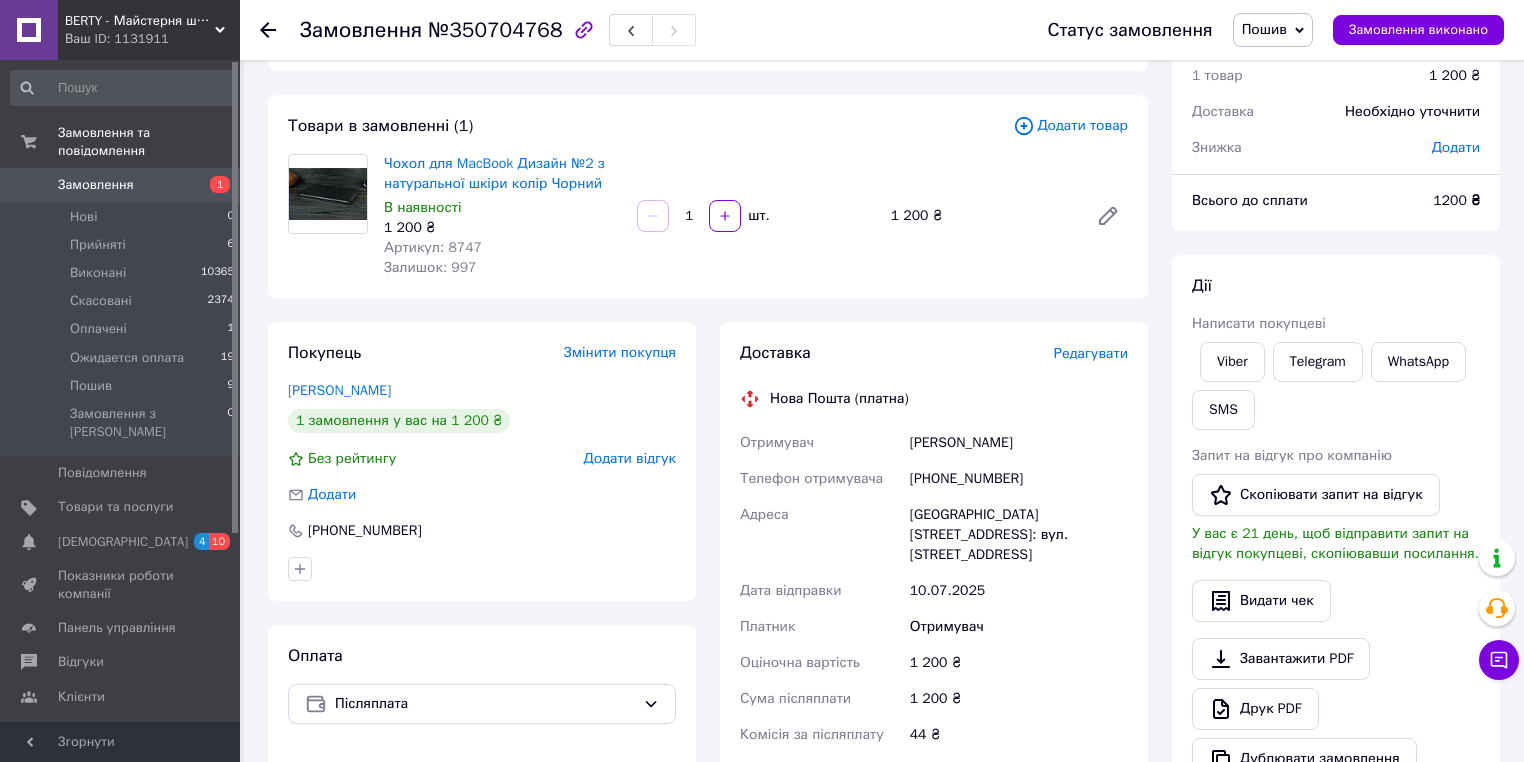 scroll, scrollTop: 0, scrollLeft: 0, axis: both 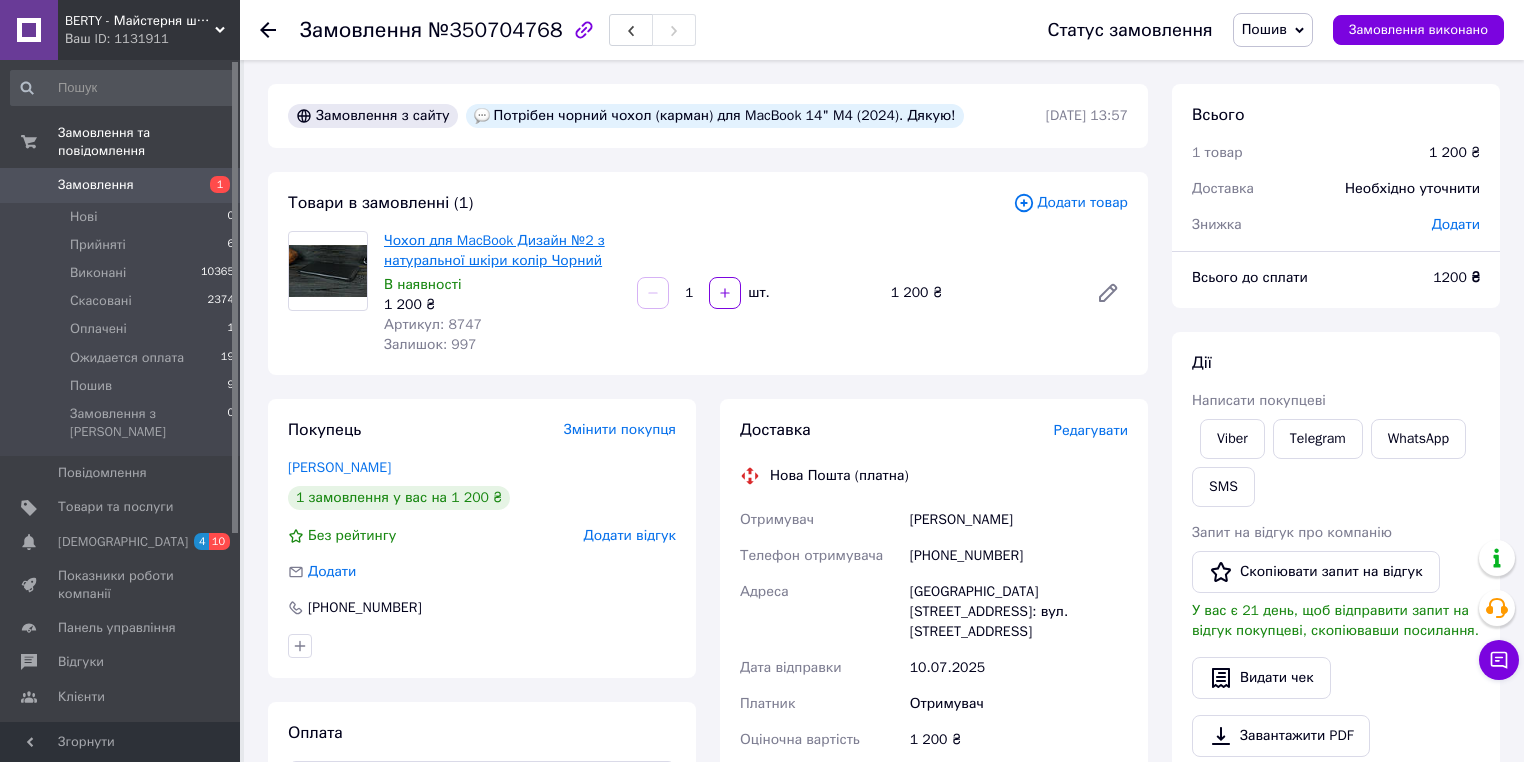 click on "Чохол для MacBook Дизайн №2 з натуральної шкіри колір Чорний" at bounding box center (494, 250) 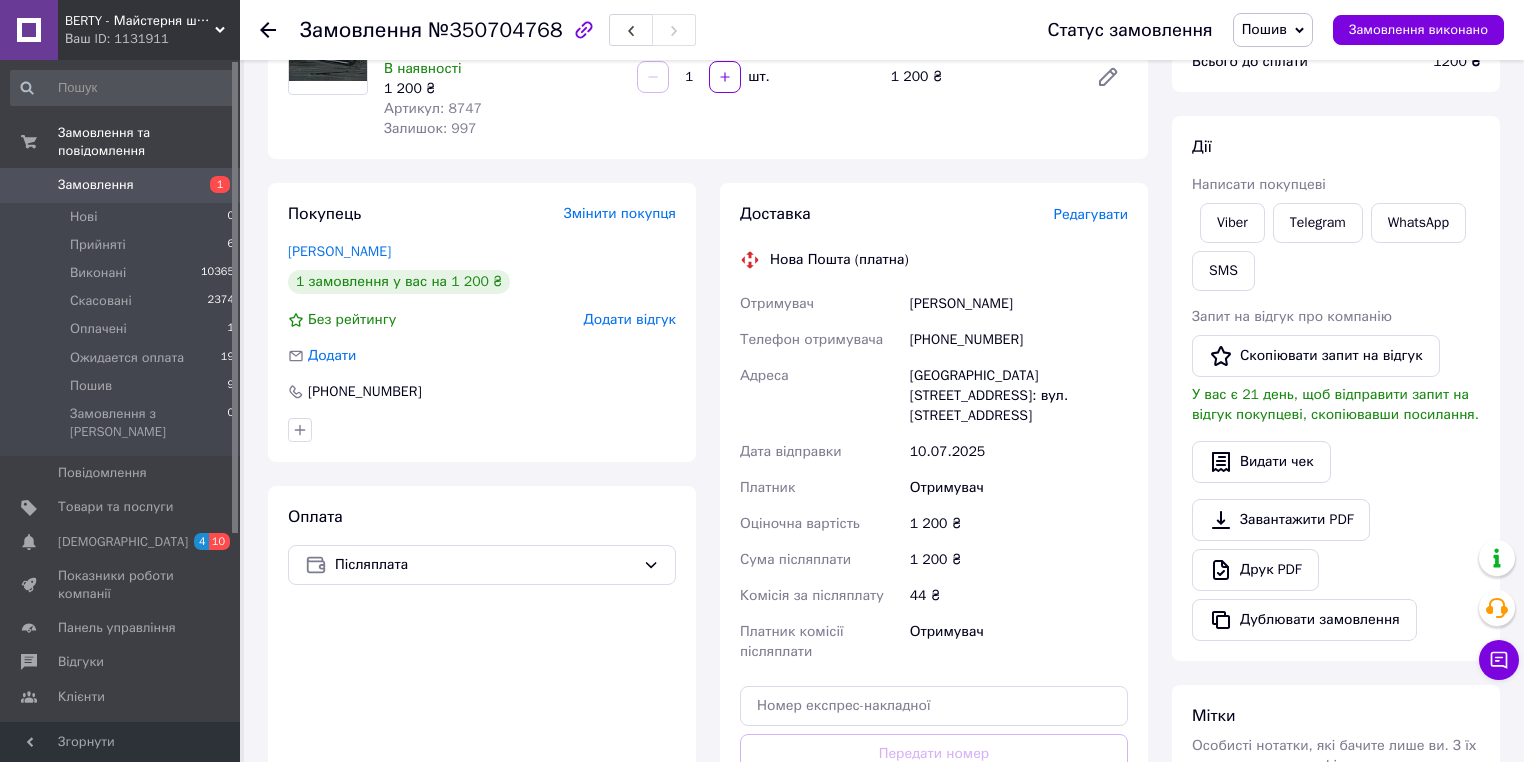 scroll, scrollTop: 240, scrollLeft: 0, axis: vertical 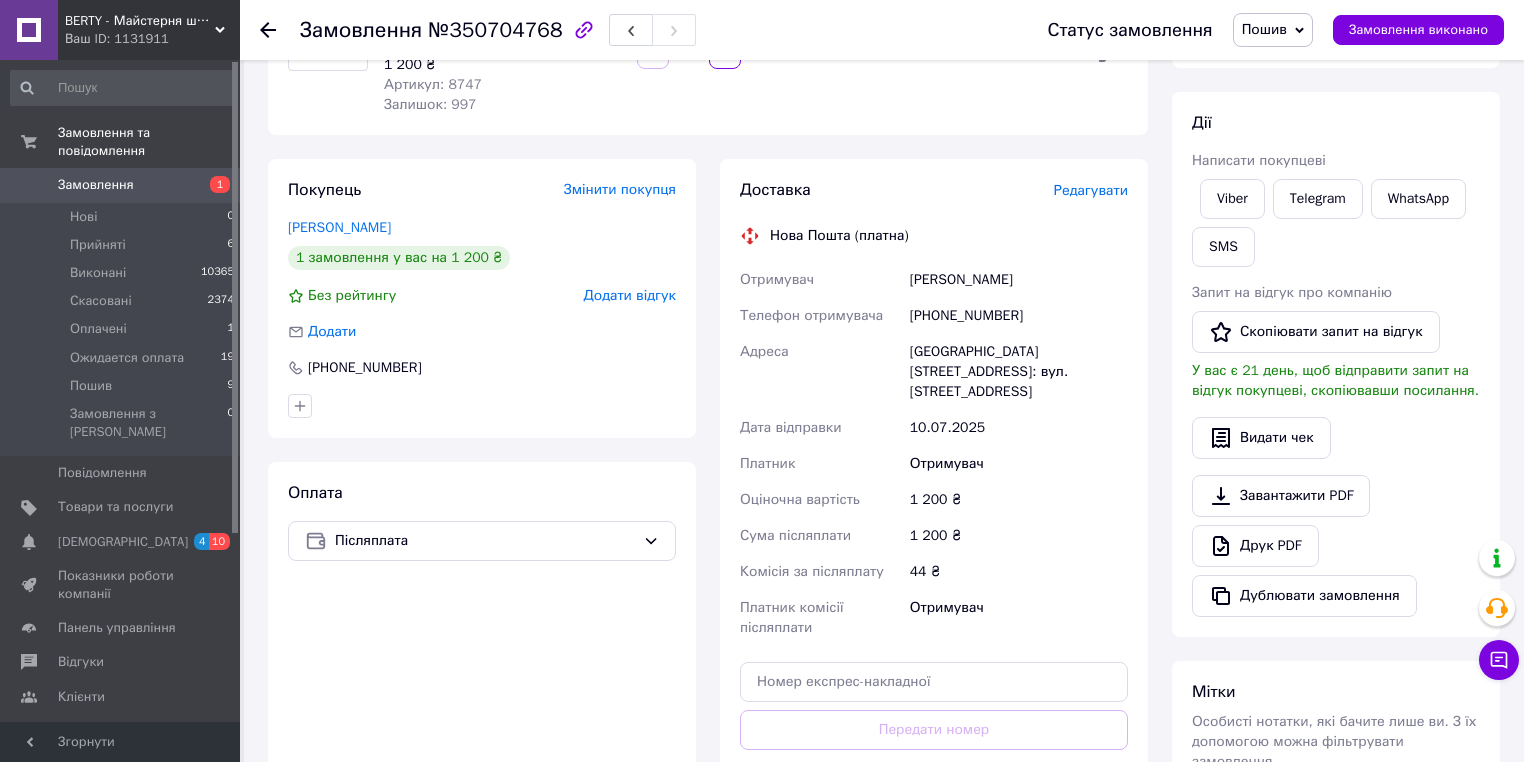 click on "Дії Написати покупцеві Viber Telegram WhatsApp SMS Запит на відгук про компанію   Скопіювати запит на відгук У вас є 21 день, щоб відправити запит на відгук покупцеві, скопіювавши посилання.   Видати чек   Завантажити PDF   Друк PDF   Дублювати замовлення" at bounding box center (1336, 364) 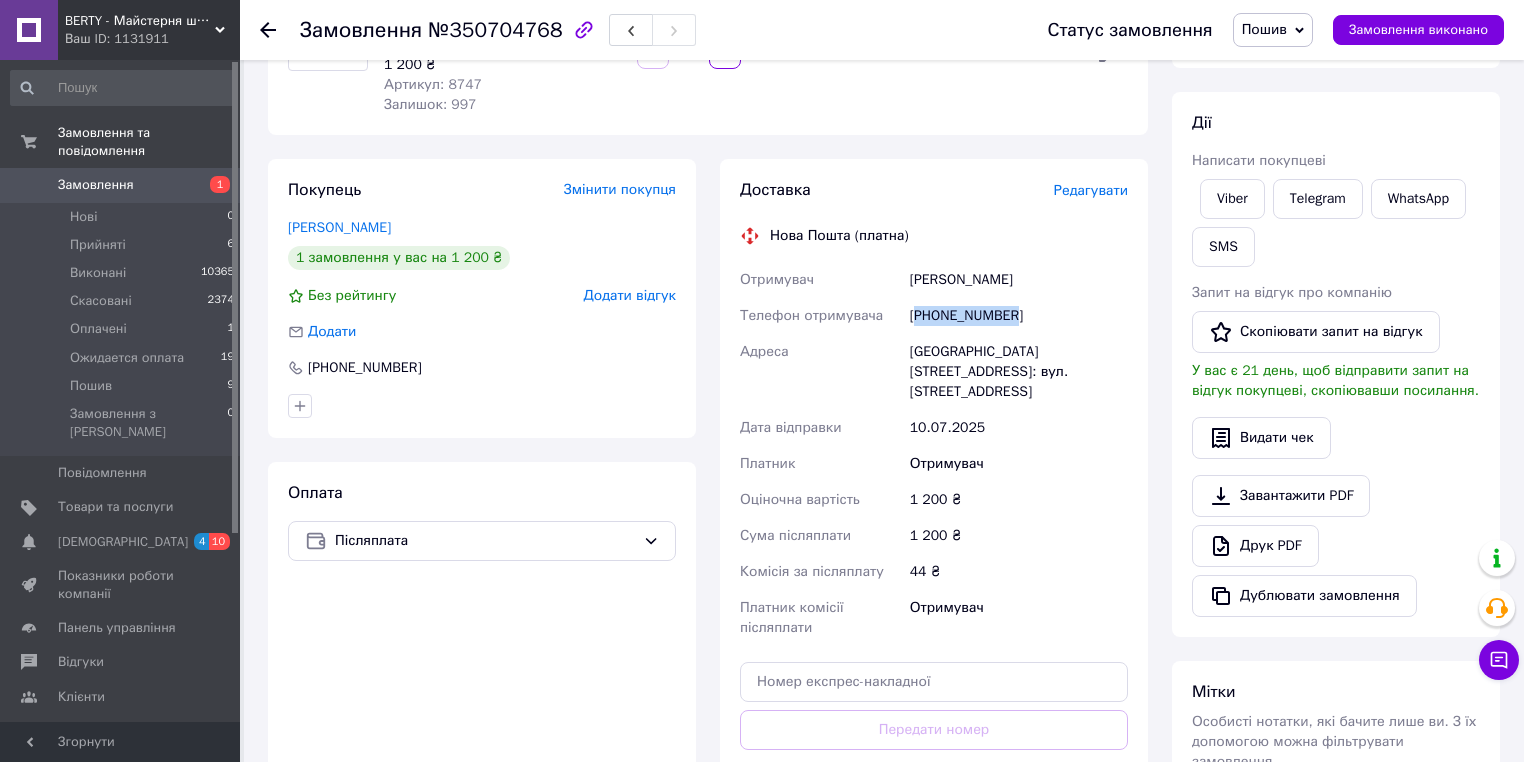 click on "+380732867094" at bounding box center (1019, 316) 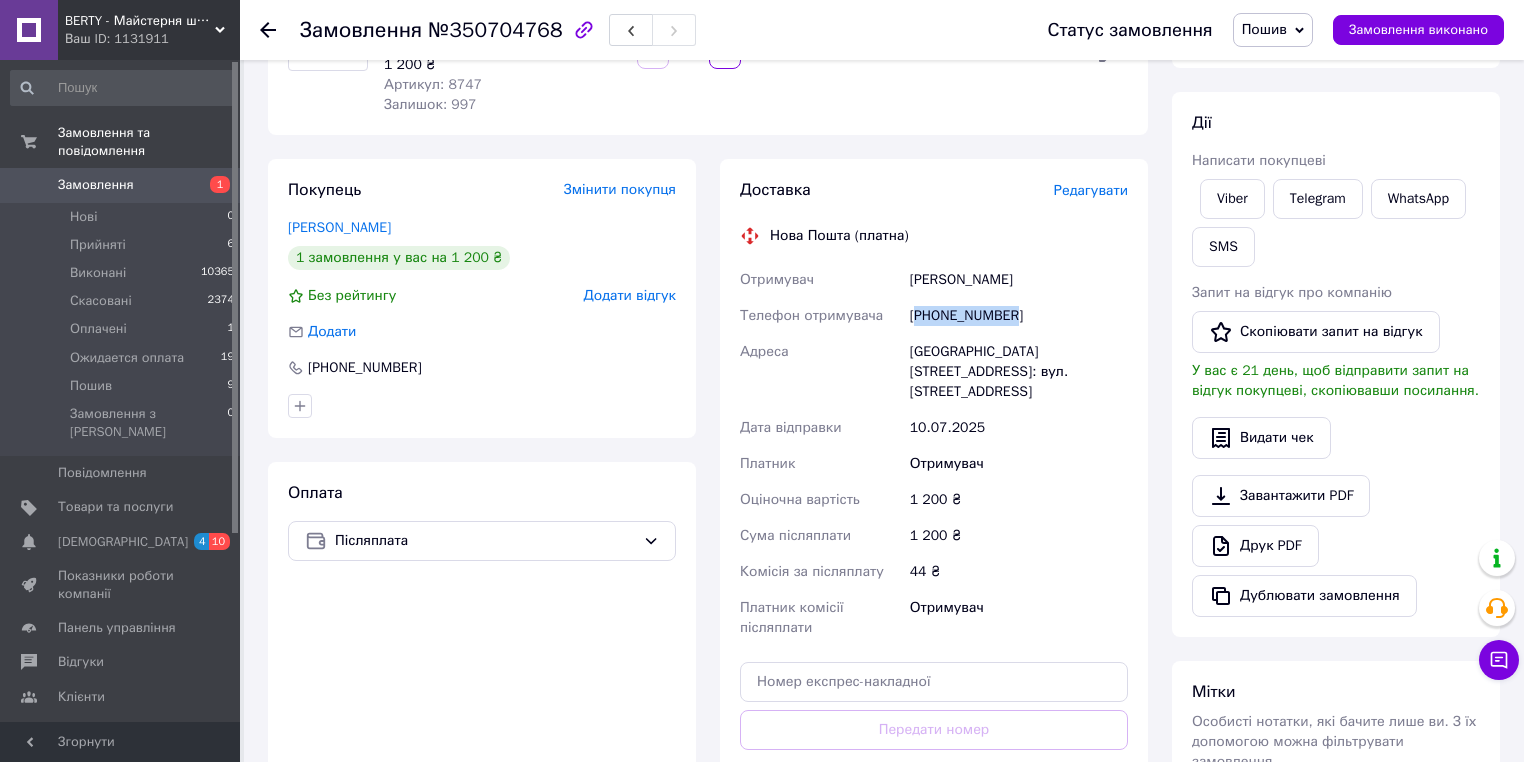 copy on "380732867094" 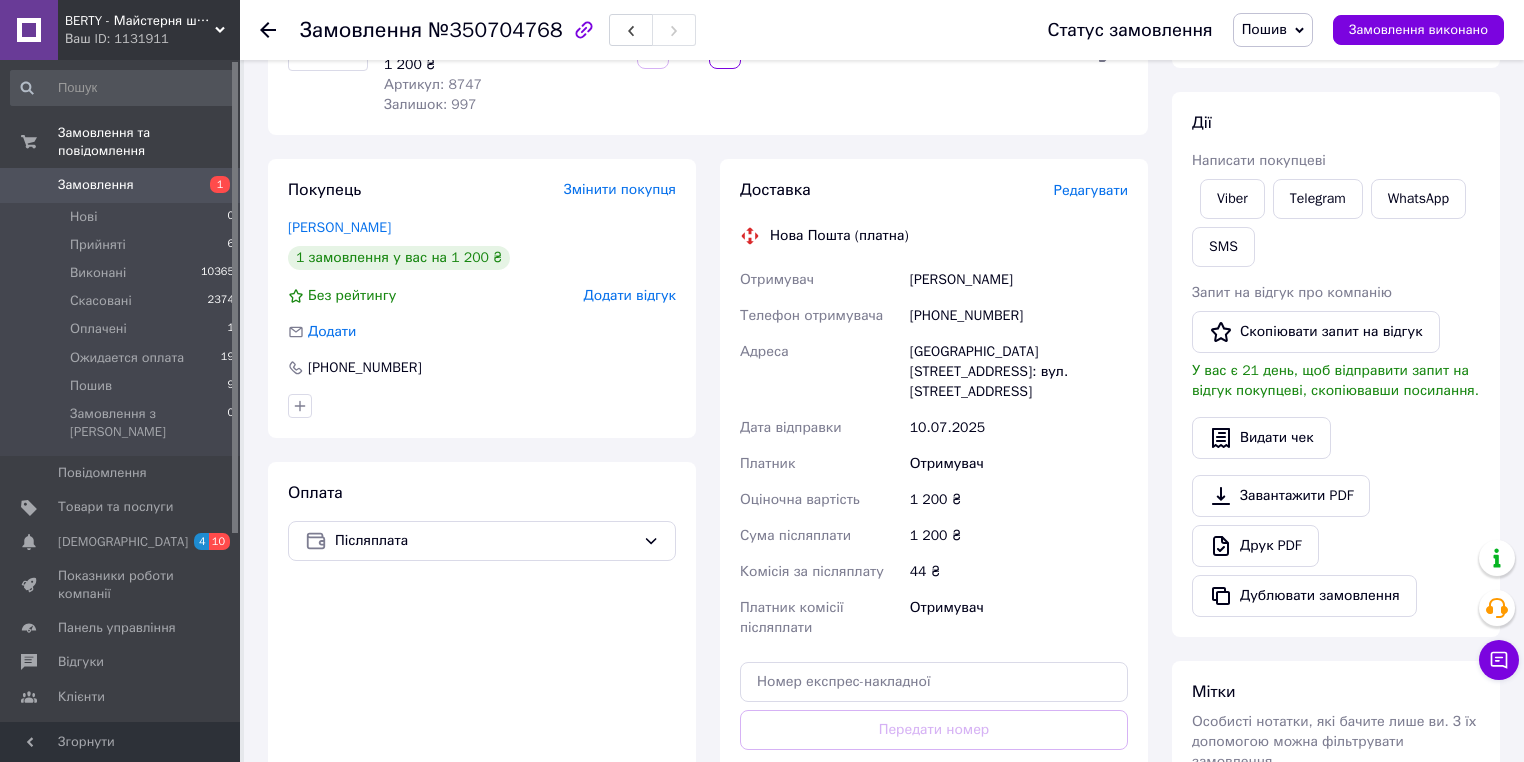 click on "Отримувач" at bounding box center (1019, 464) 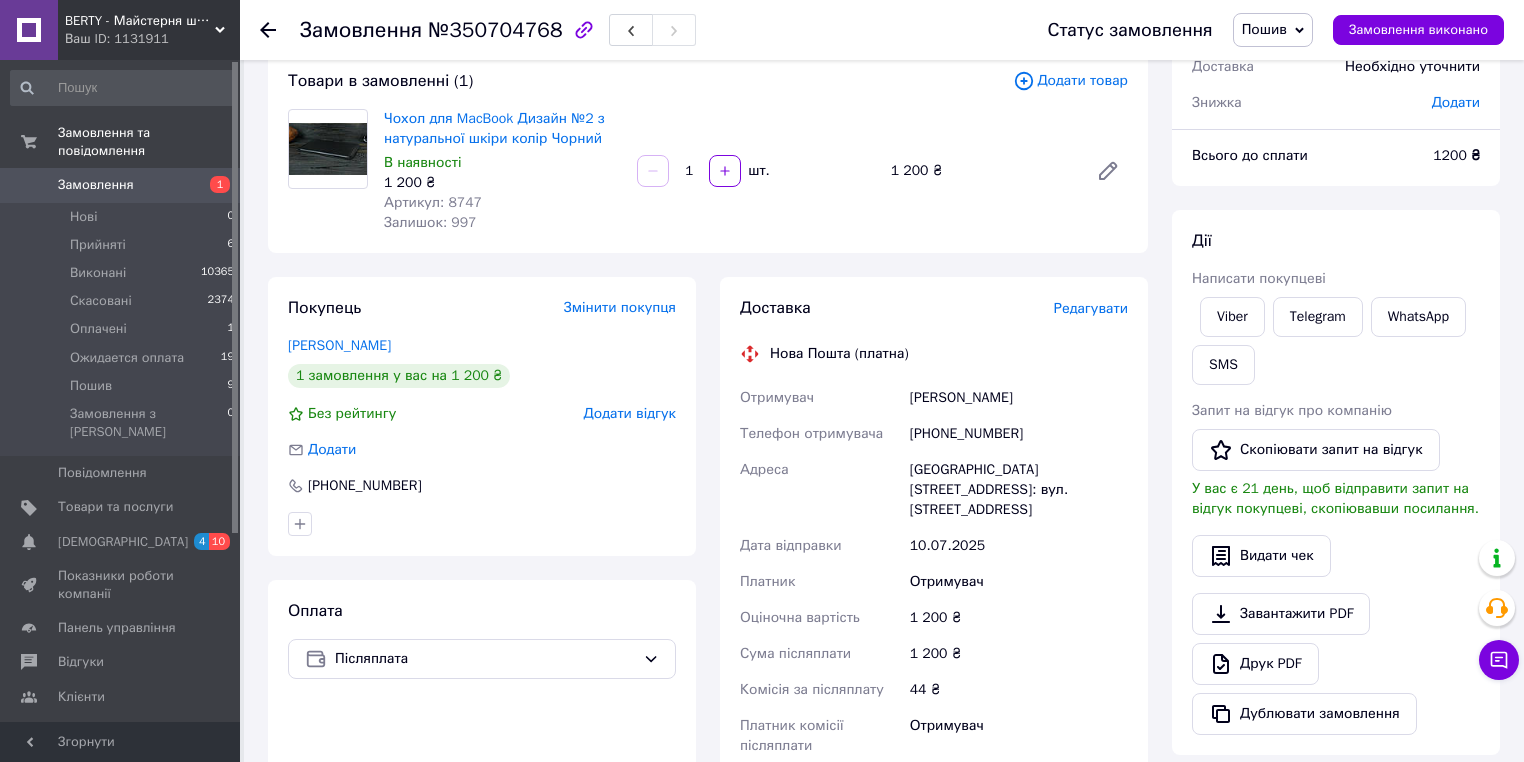 scroll, scrollTop: 0, scrollLeft: 0, axis: both 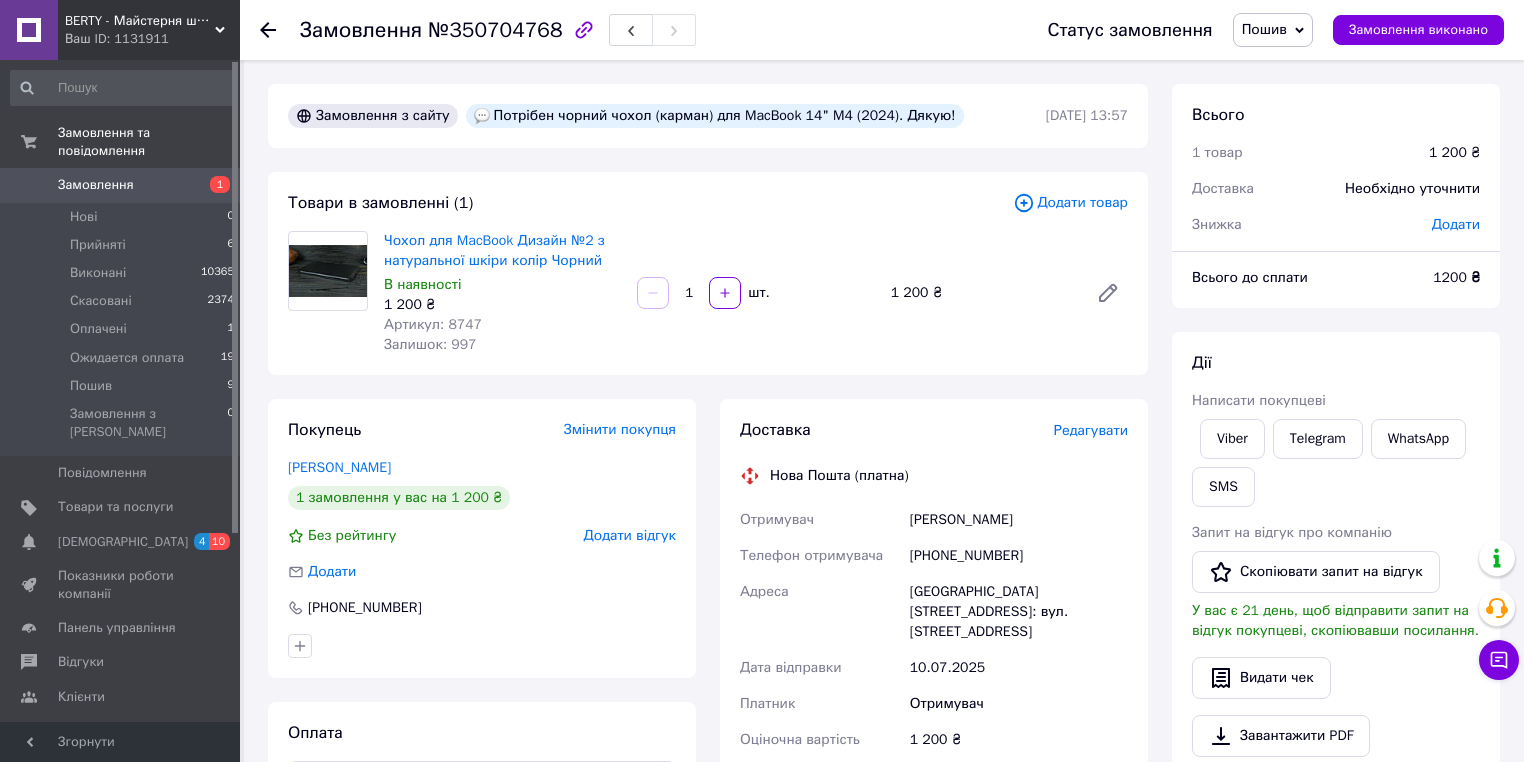 drag, startPoint x: 1285, startPoint y: 151, endPoint x: 1274, endPoint y: 151, distance: 11 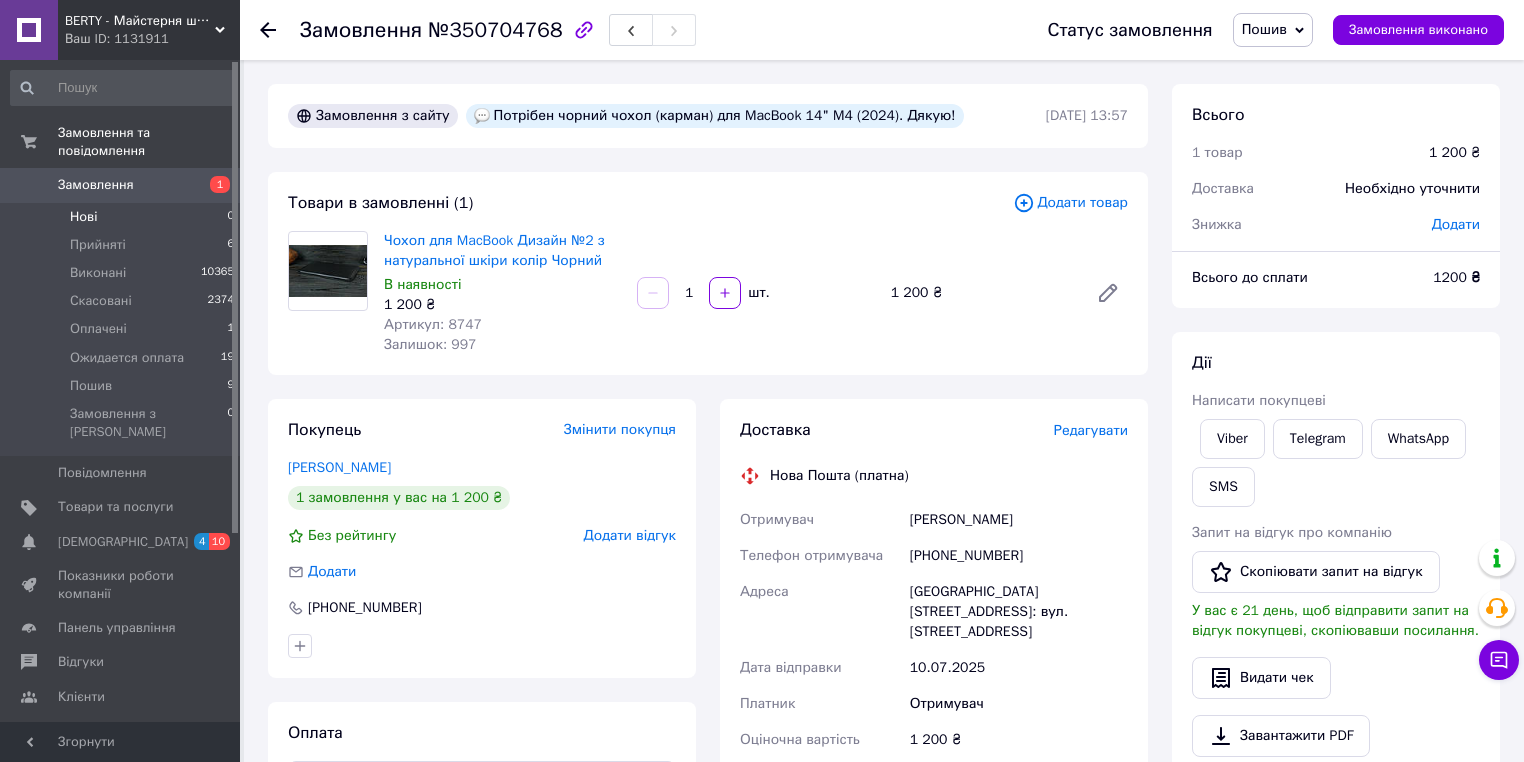 click on "Нові 0" at bounding box center (123, 217) 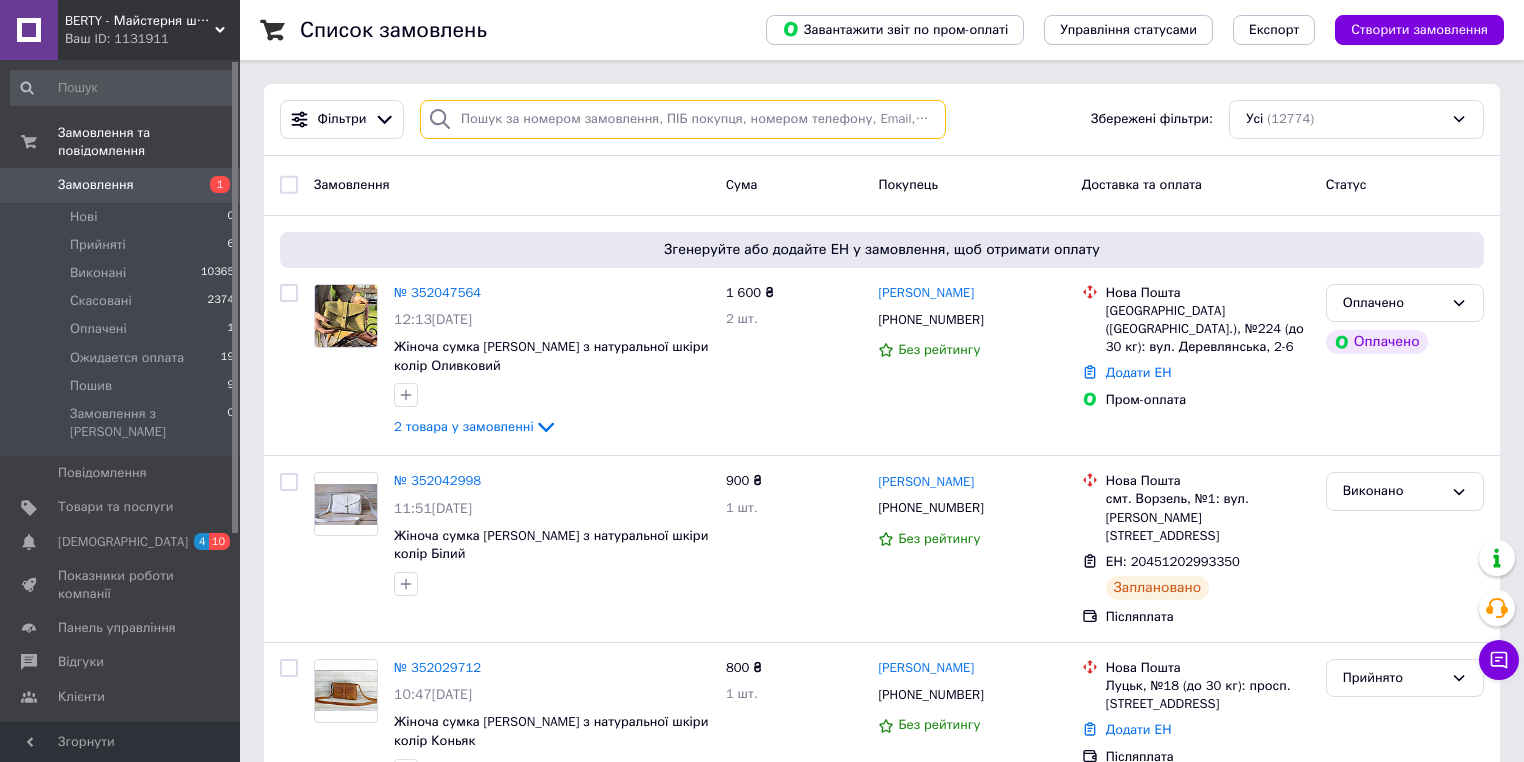 click at bounding box center [683, 119] 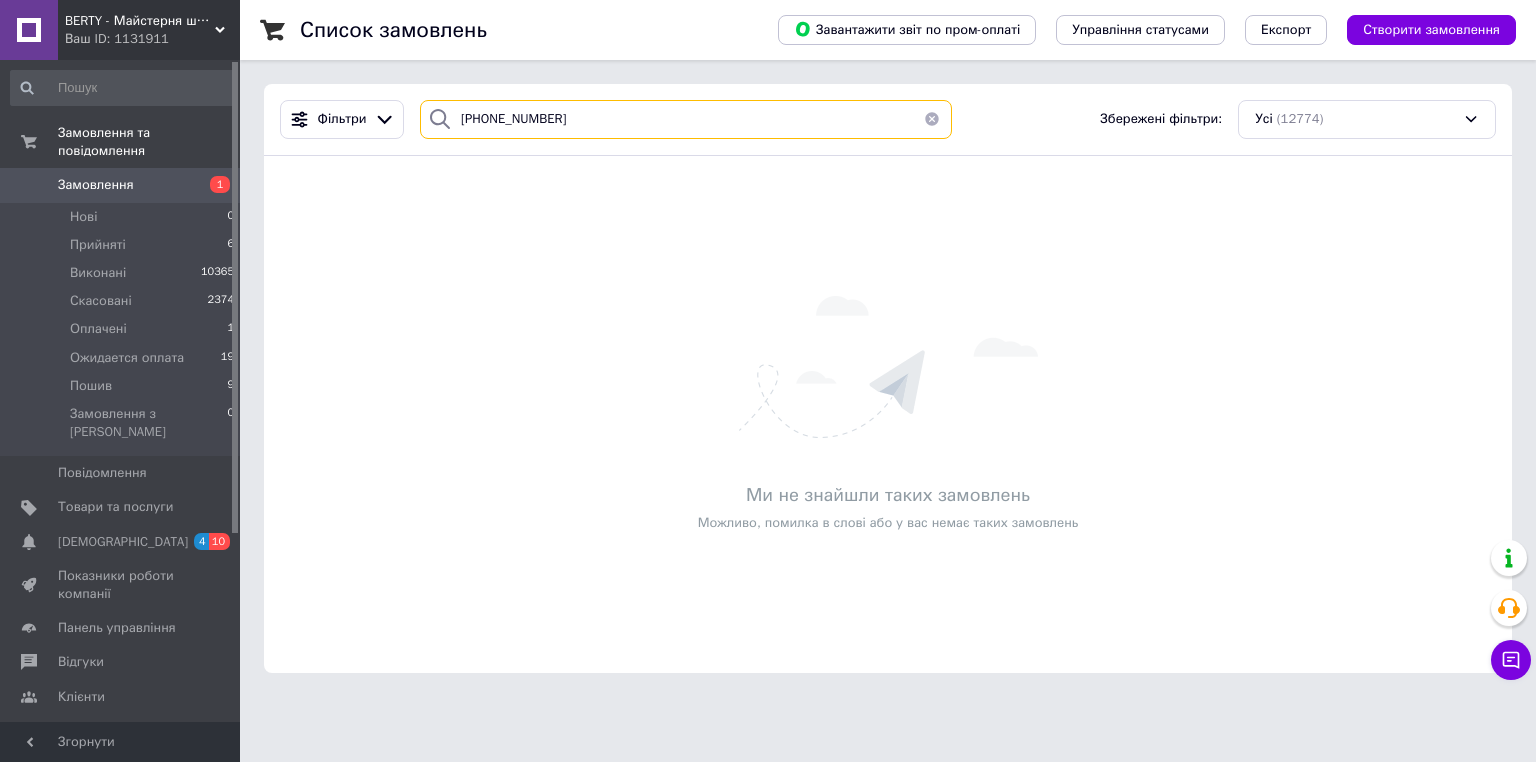 type on "+380509888393" 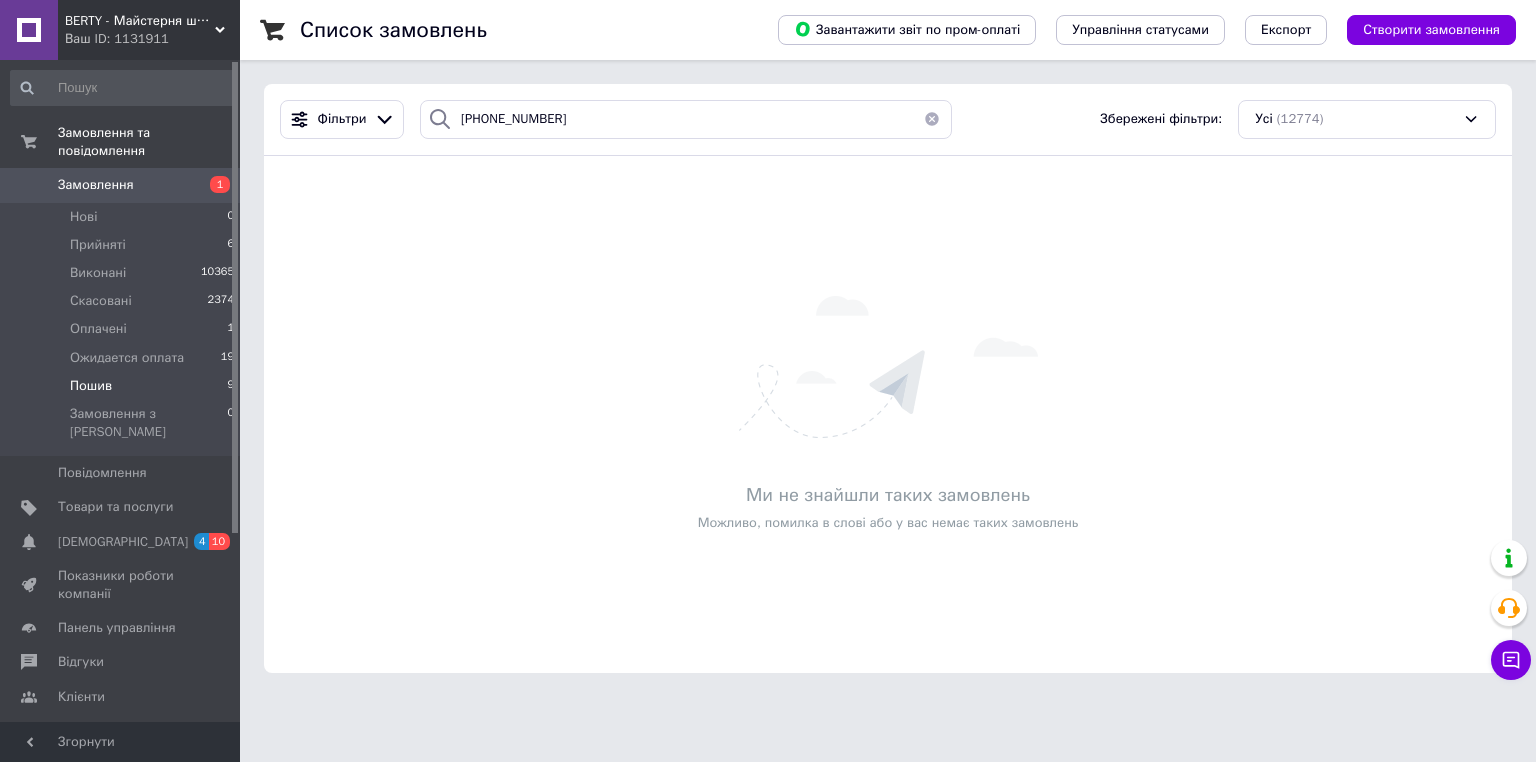 click on "Пошив 9" at bounding box center (123, 386) 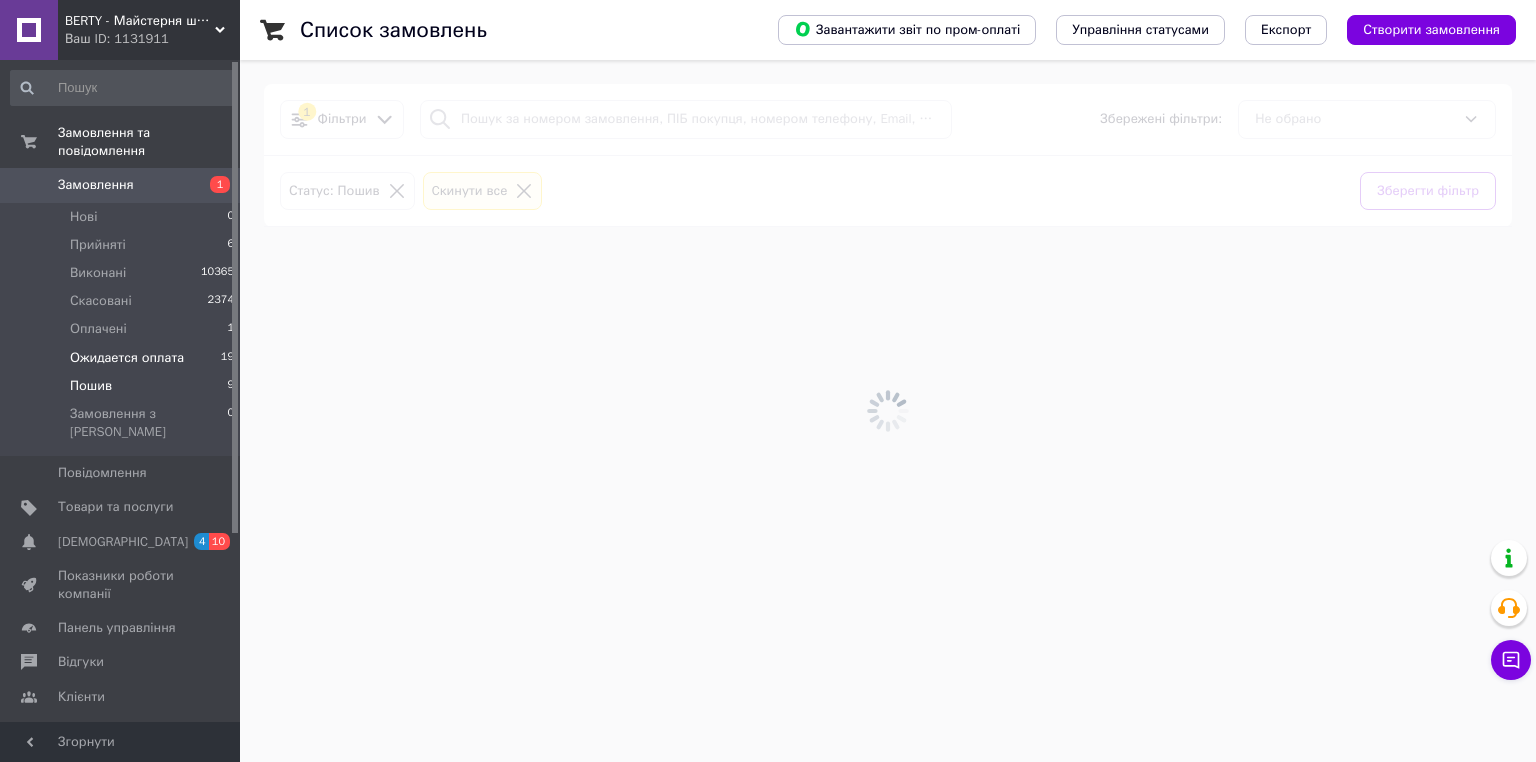 click on "Ожидается оплата 19" at bounding box center [123, 358] 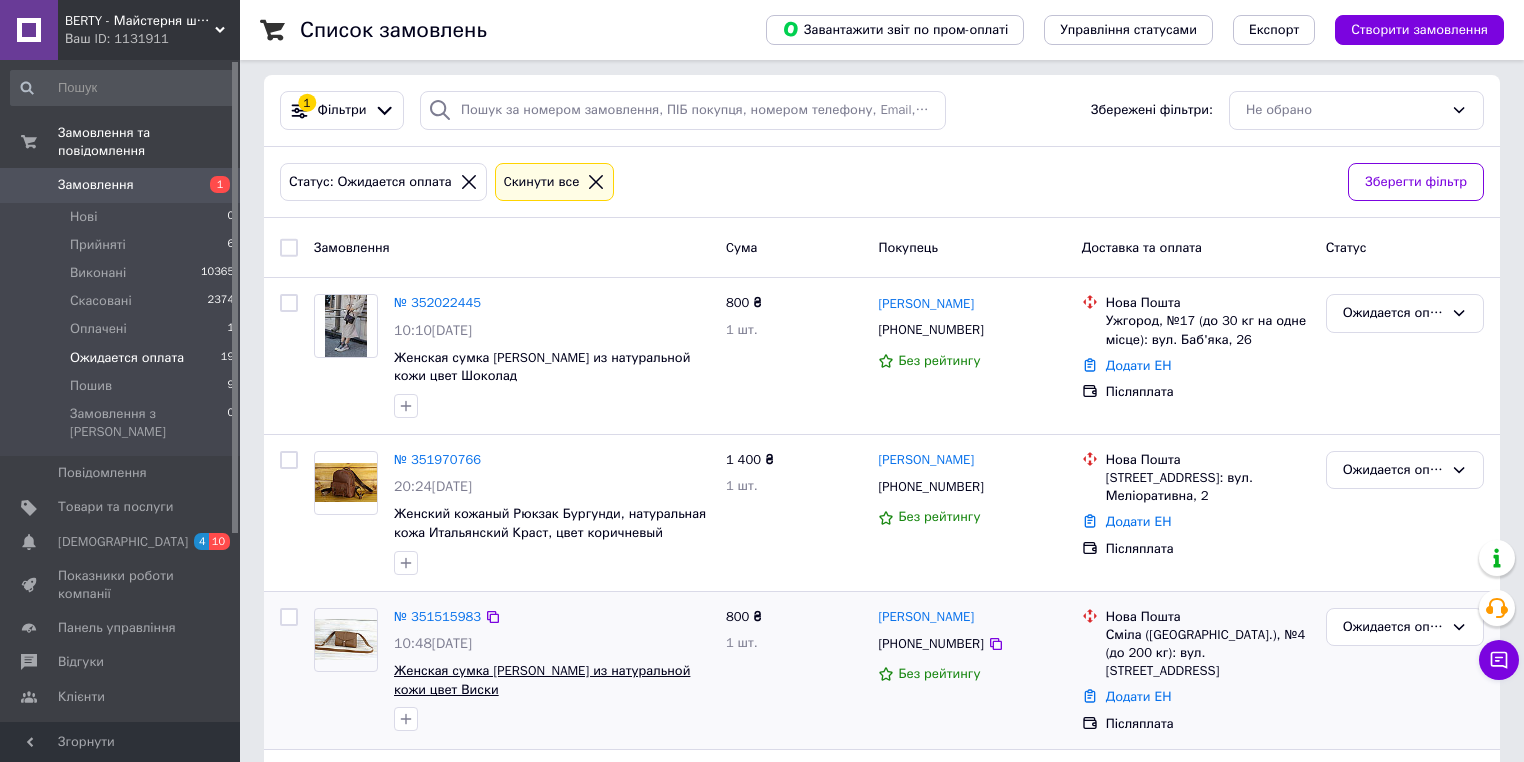 scroll, scrollTop: 0, scrollLeft: 0, axis: both 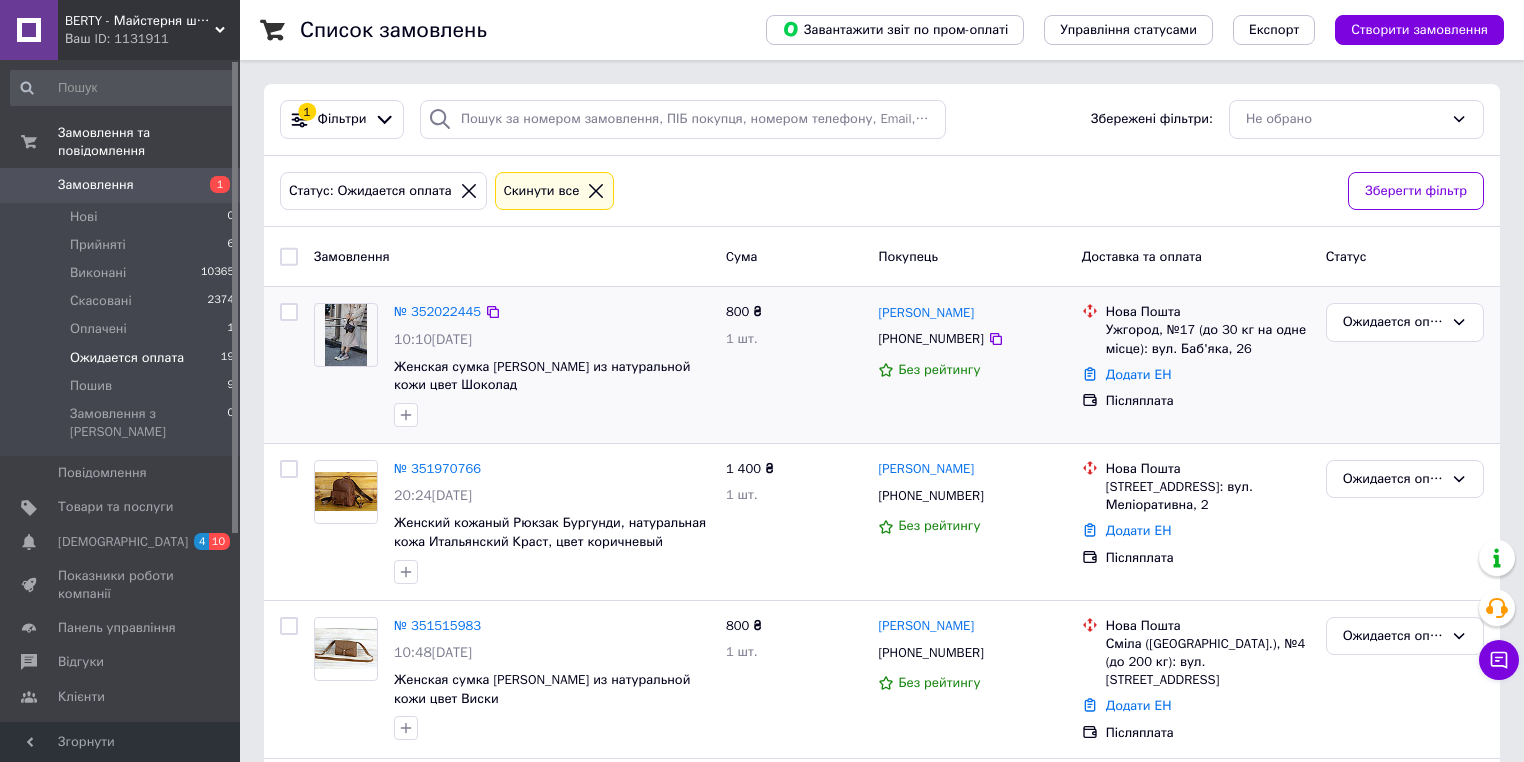 click on "Ожидается оплата" at bounding box center (1405, 365) 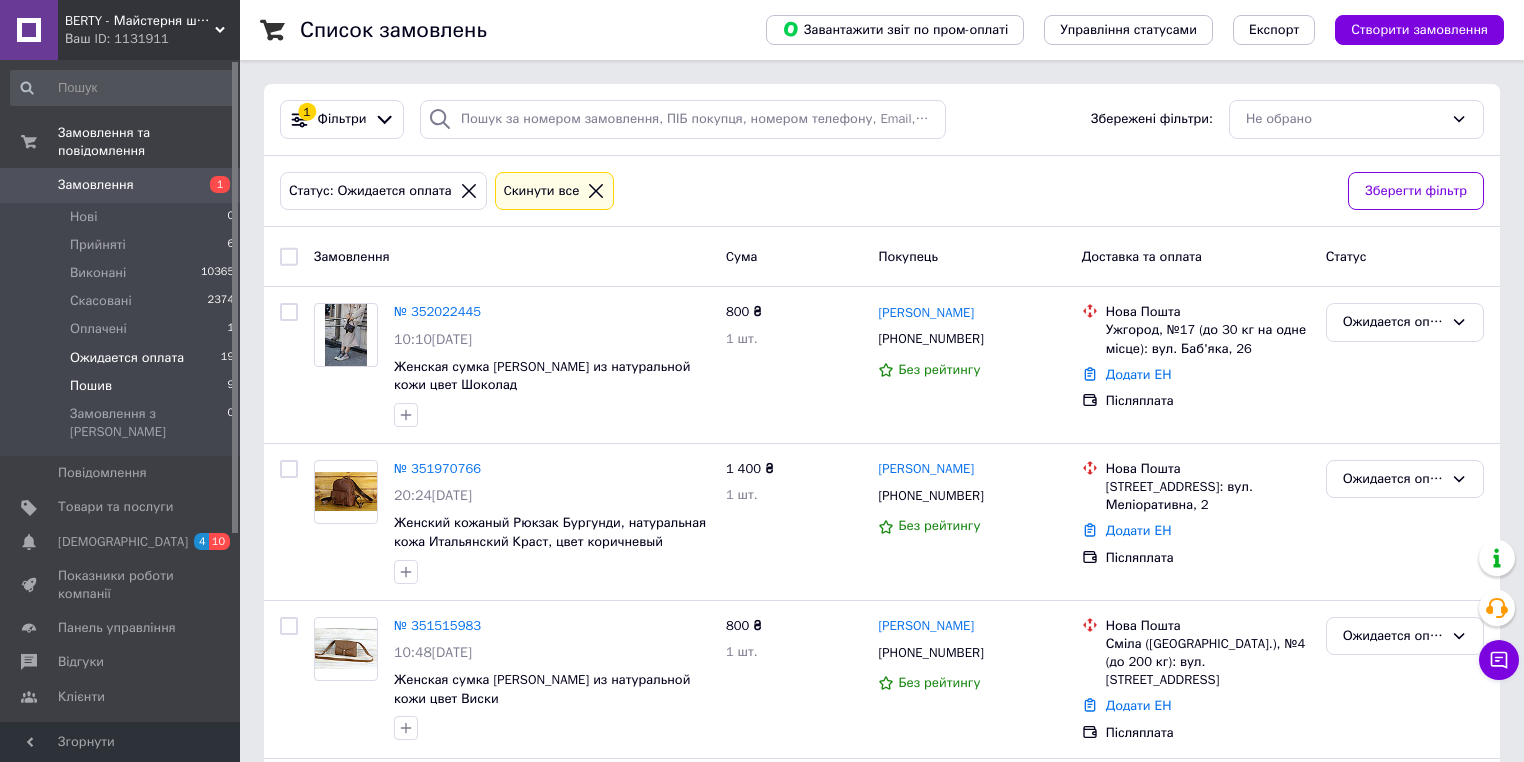 click on "Пошив 9" at bounding box center (123, 386) 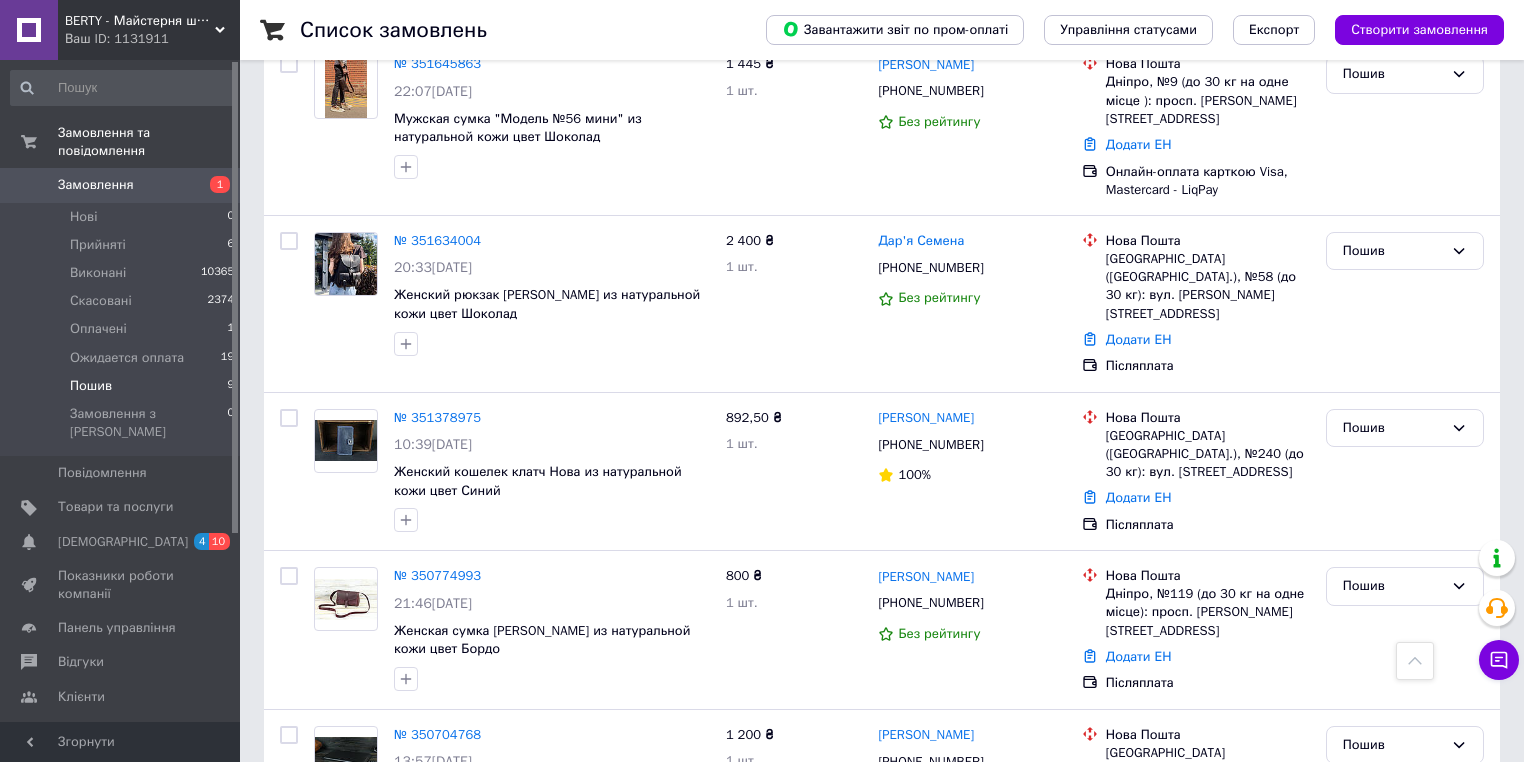 scroll, scrollTop: 984, scrollLeft: 0, axis: vertical 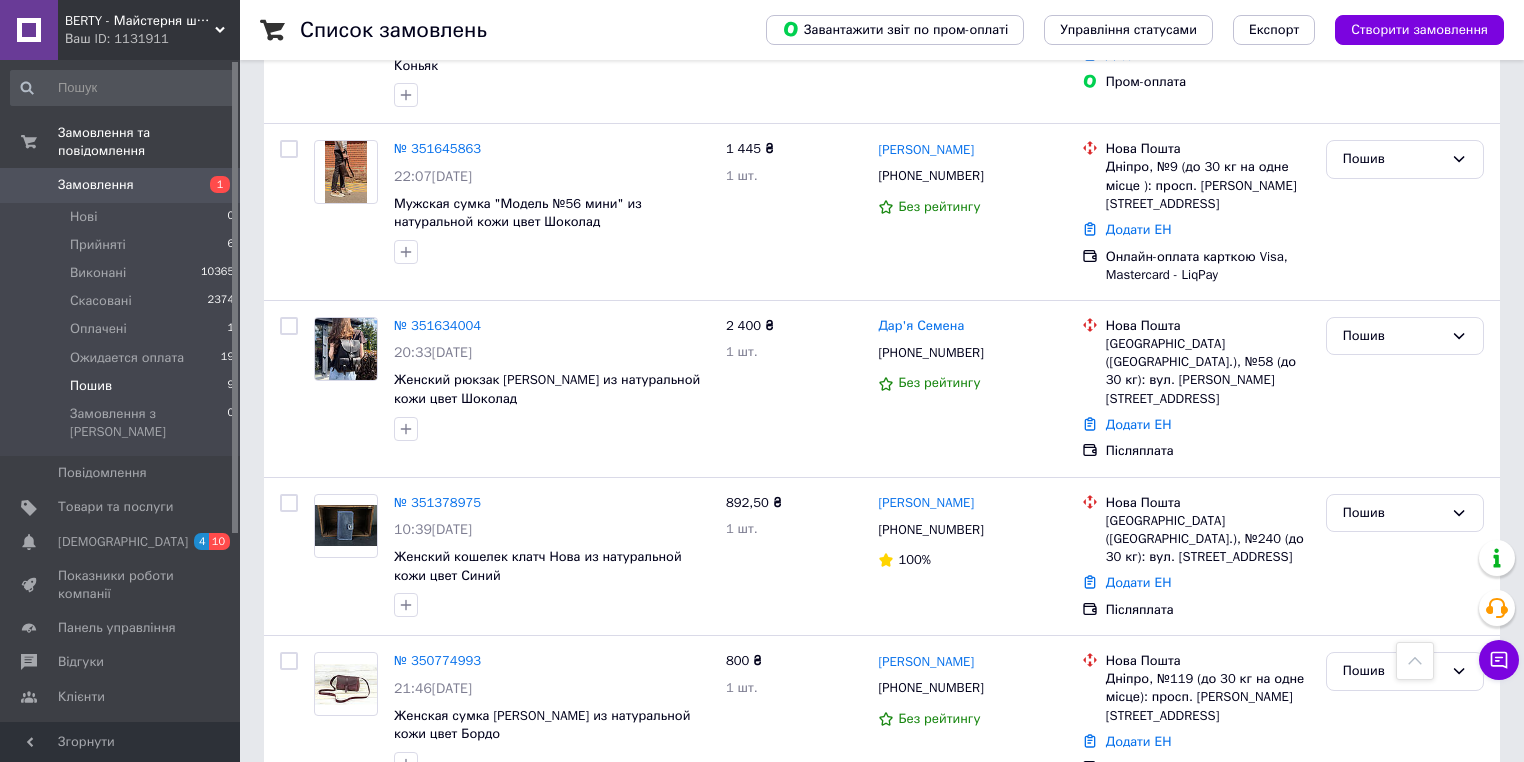 click on "Список замовлень   Завантажити звіт по пром-оплаті Управління статусами Експорт Створити замовлення 1 Фільтри Збережені фільтри: Не обрано Статус: Пошив Cкинути все Зберегти фільтр Замовлення Cума Покупець Доставка та оплата Статус № 351999003 01:38, 10.07.2025 Мужской кошелек Тревел с ремешком из натуральной кожи цвет Шоколад 1 147,50 ₴ 1 шт. Аліна Стасюк +380661114191 84% Нова Пошта Київ (Київська обл.), №239 (до 30 кг): вул. Тростянецька, 12 Додати ЕН Пром-оплата Пошив Помилка оплати № 351919508 14:57, 09.07.2025 2 товара у замовленні 1 902,50 ₴ 2 шт. Ольга Макаренко +380971423559 100% Нова Пошта Додати ЕН" at bounding box center [882, 19] 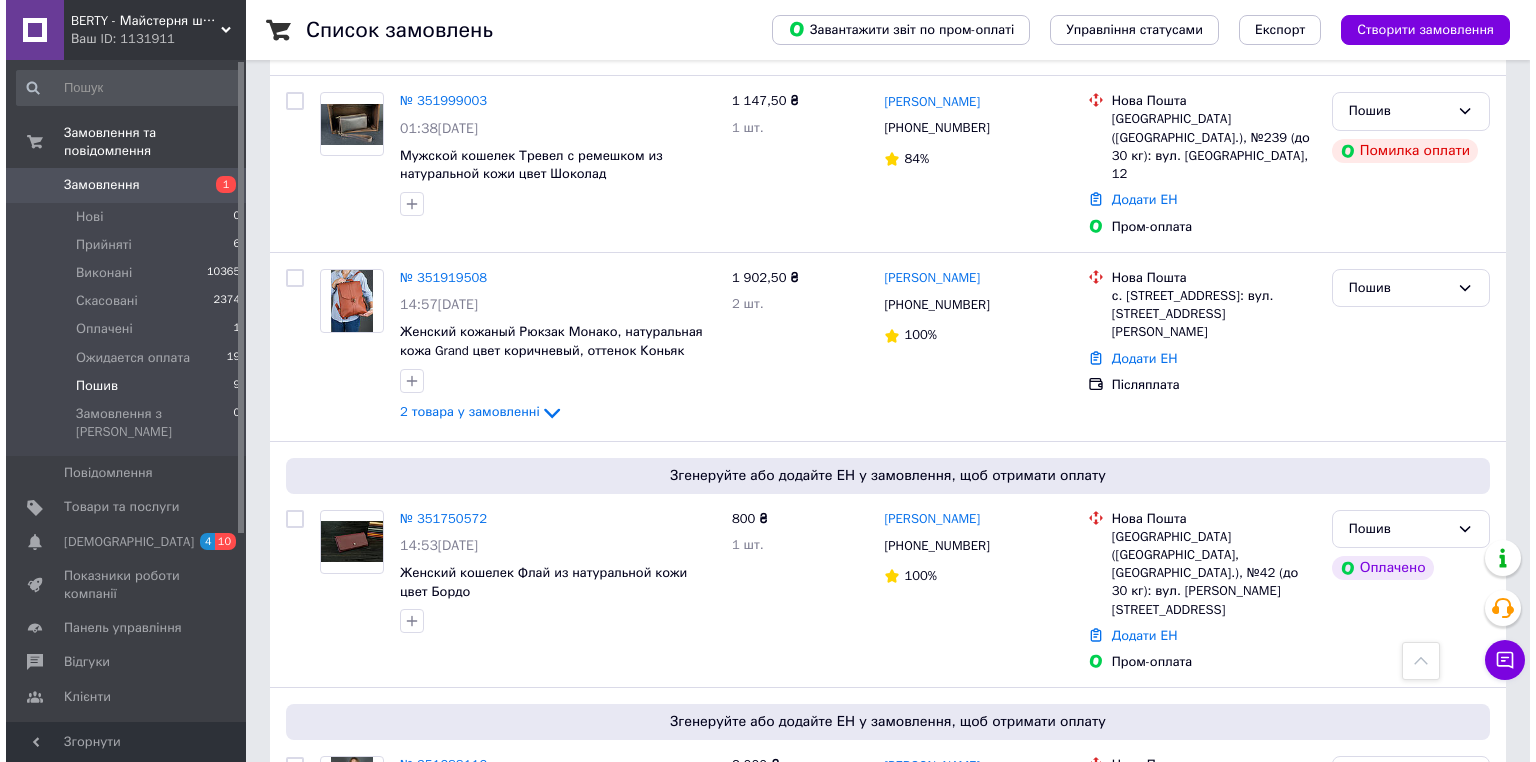 scroll, scrollTop: 0, scrollLeft: 0, axis: both 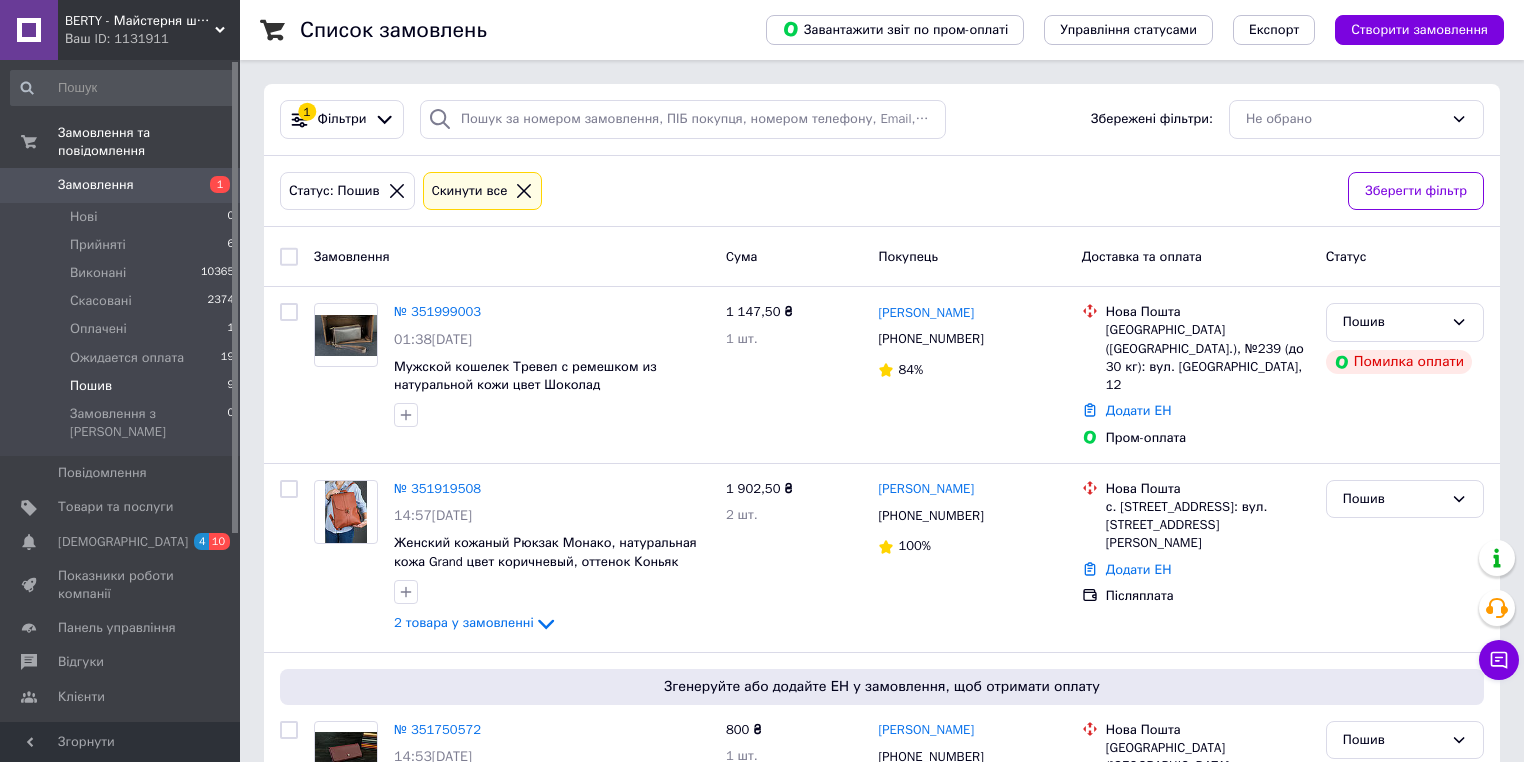 click at bounding box center (397, 191) 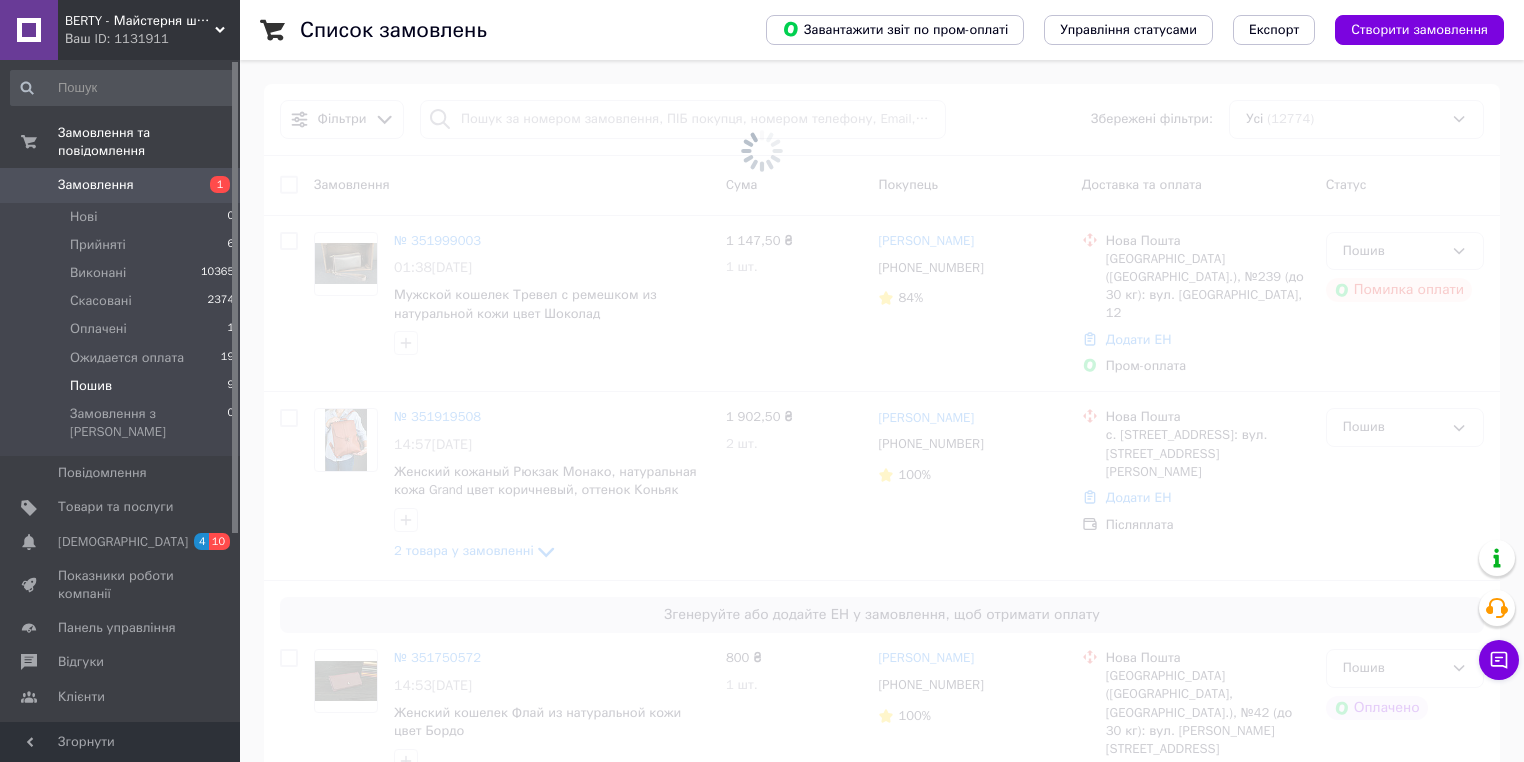 click at bounding box center (762, 150) 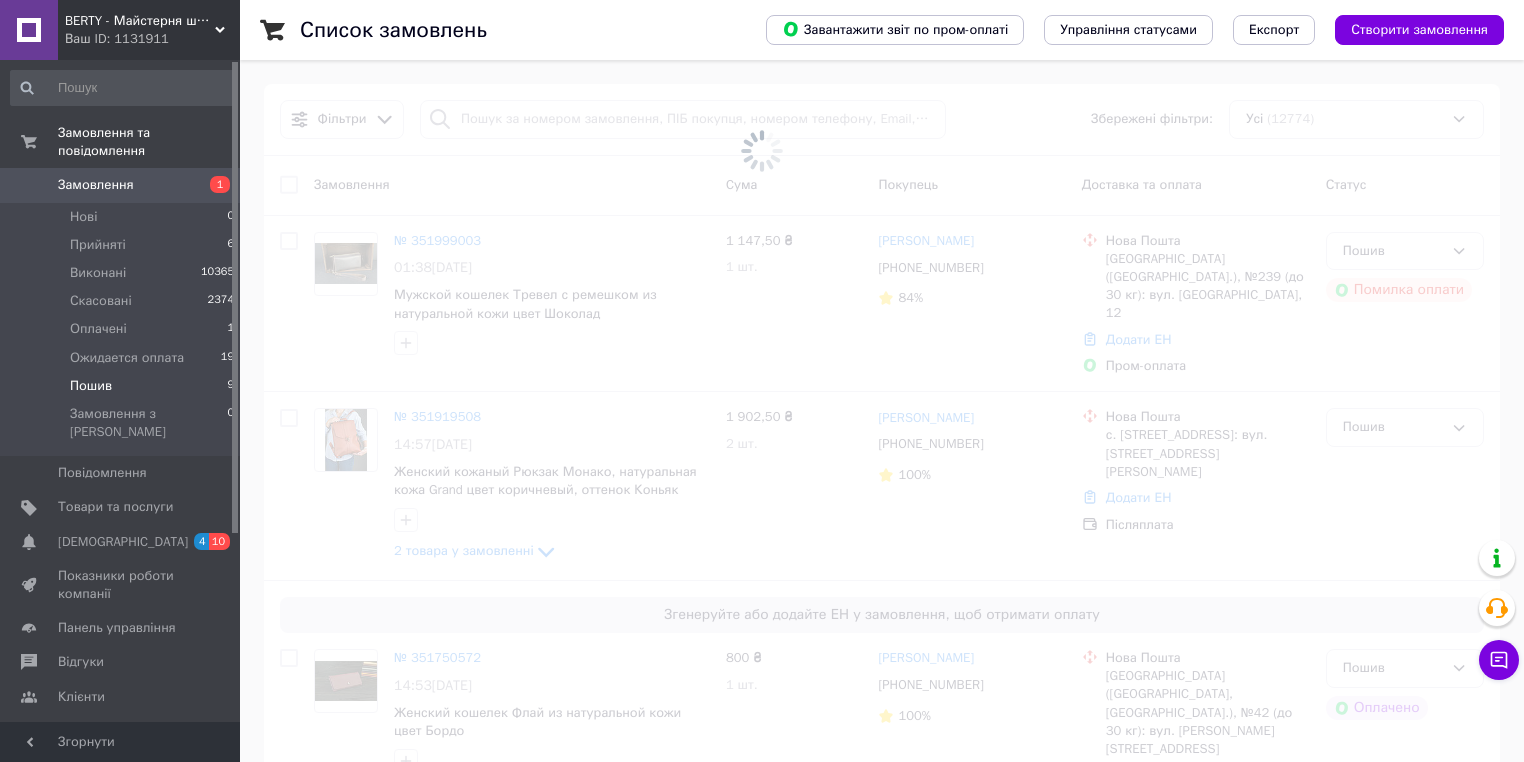 click at bounding box center [762, 150] 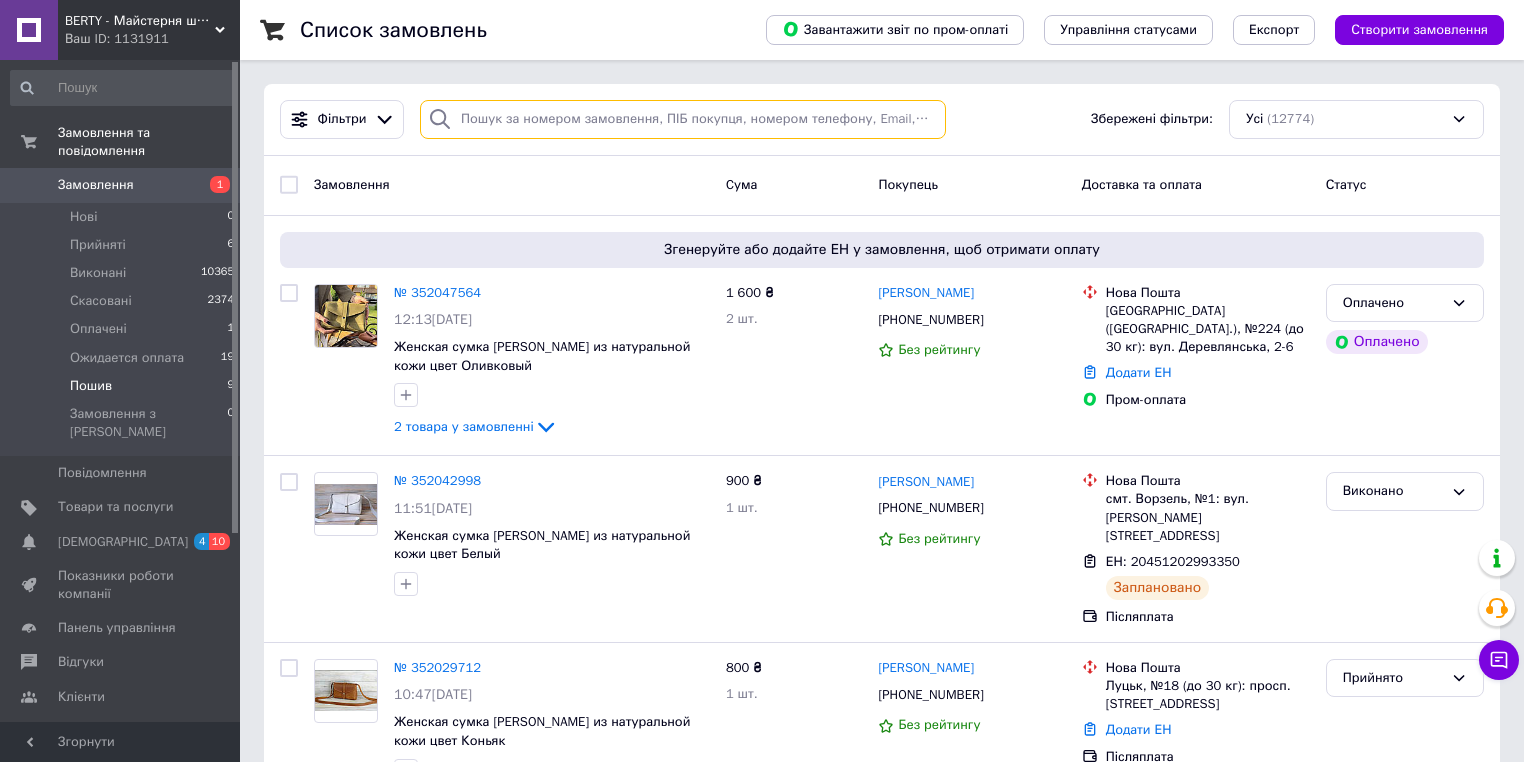 click at bounding box center (683, 119) 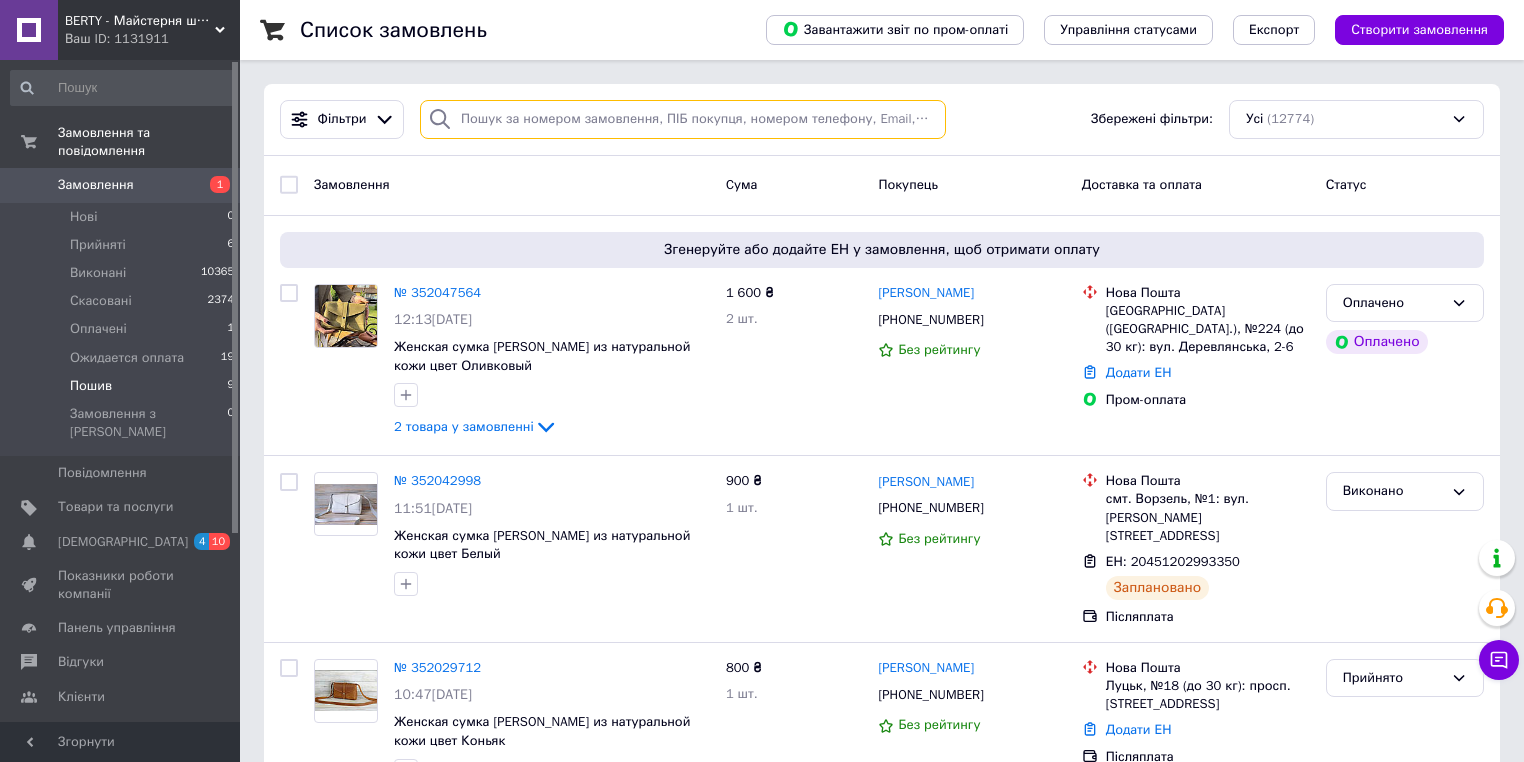 paste on "+380501409009" 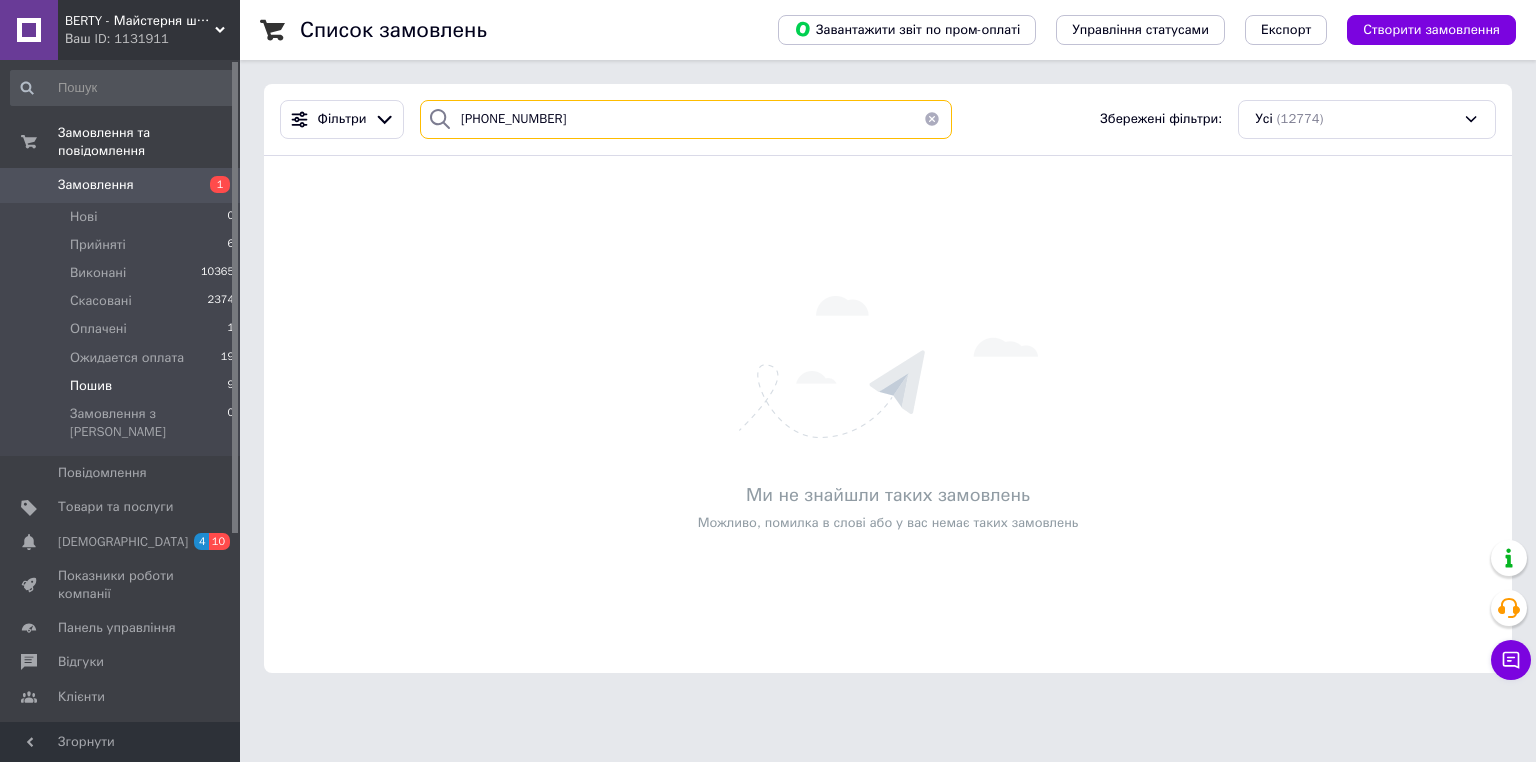 type on "+380501409009" 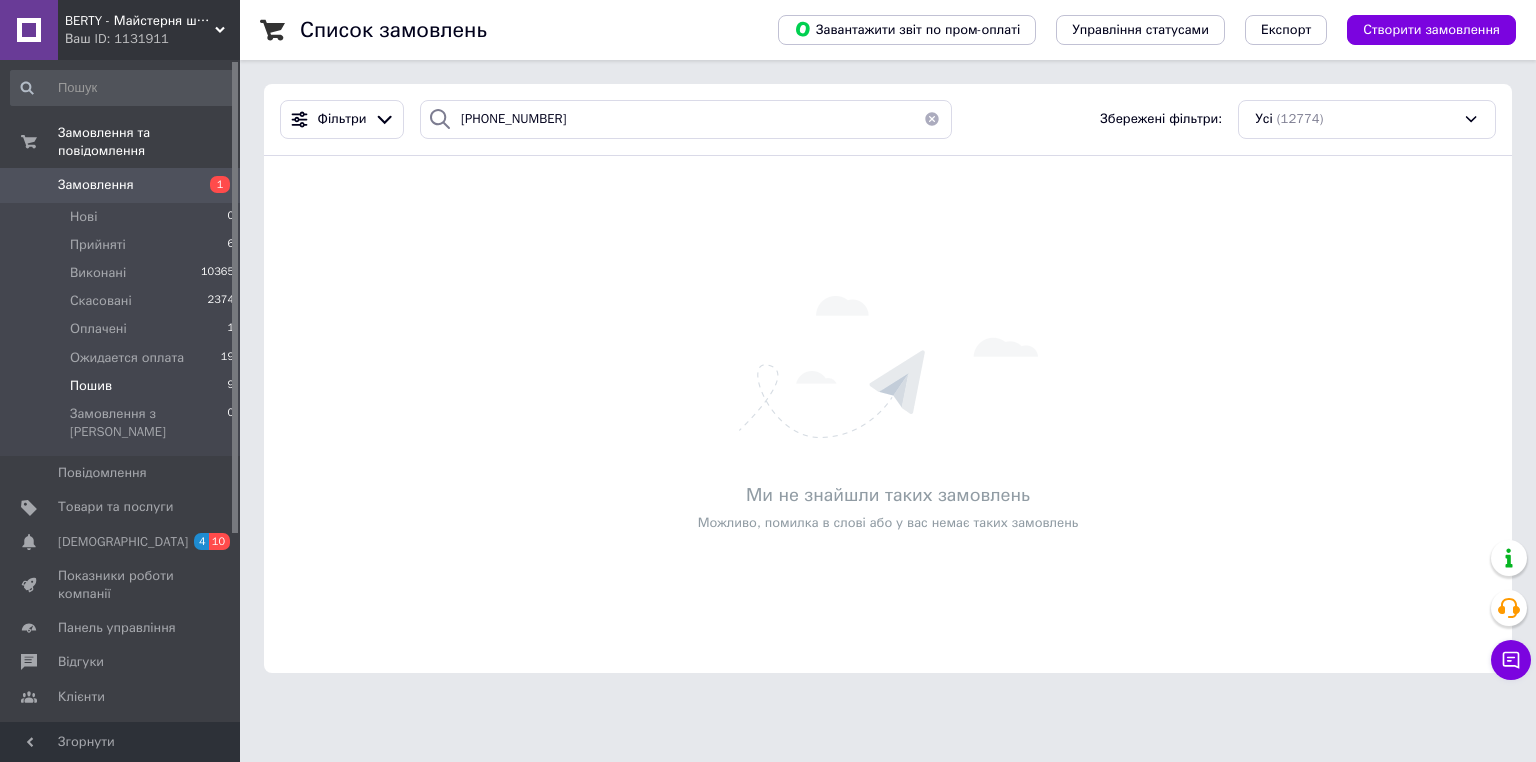 click on "Пошив 9" at bounding box center (123, 386) 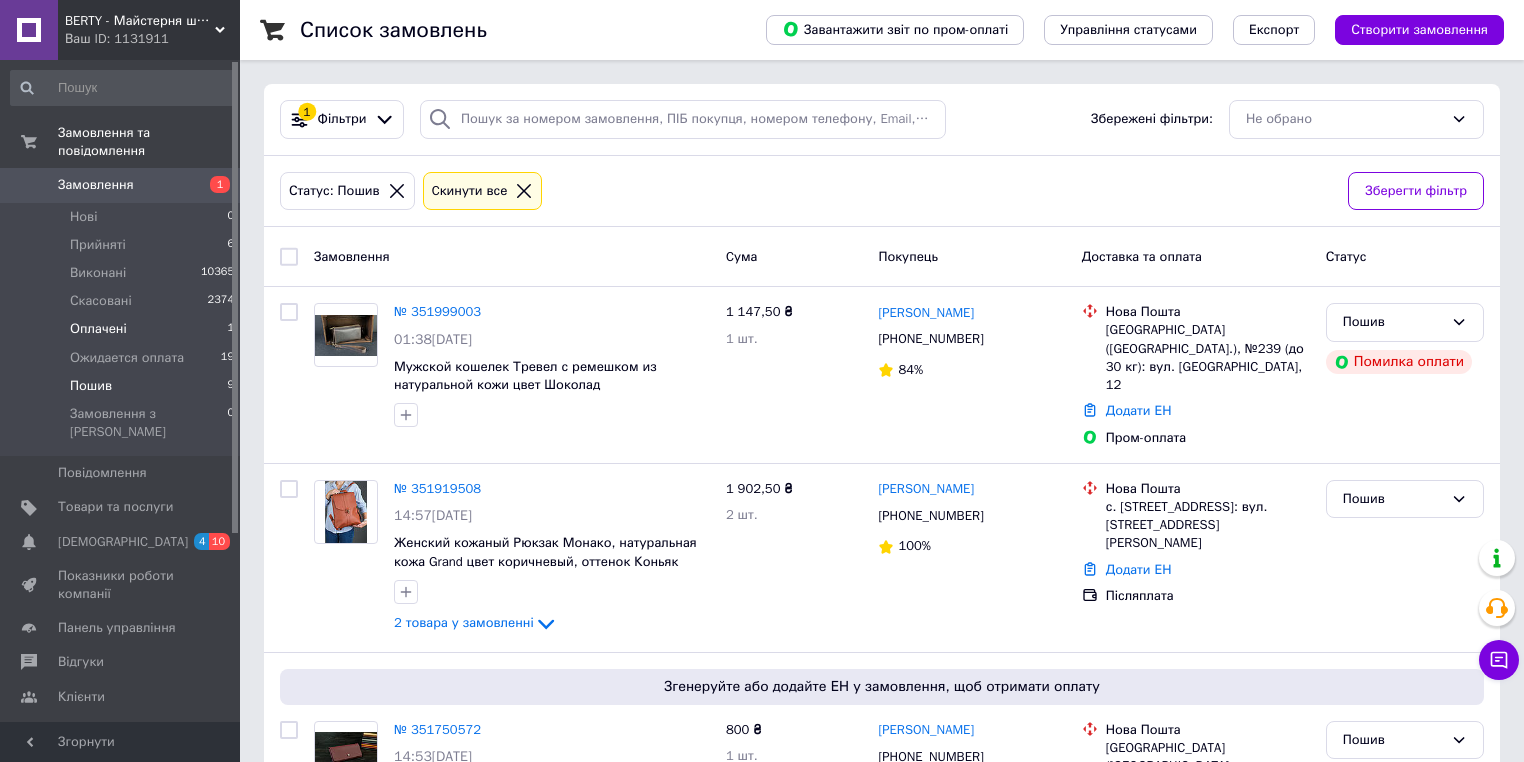 scroll, scrollTop: 0, scrollLeft: 0, axis: both 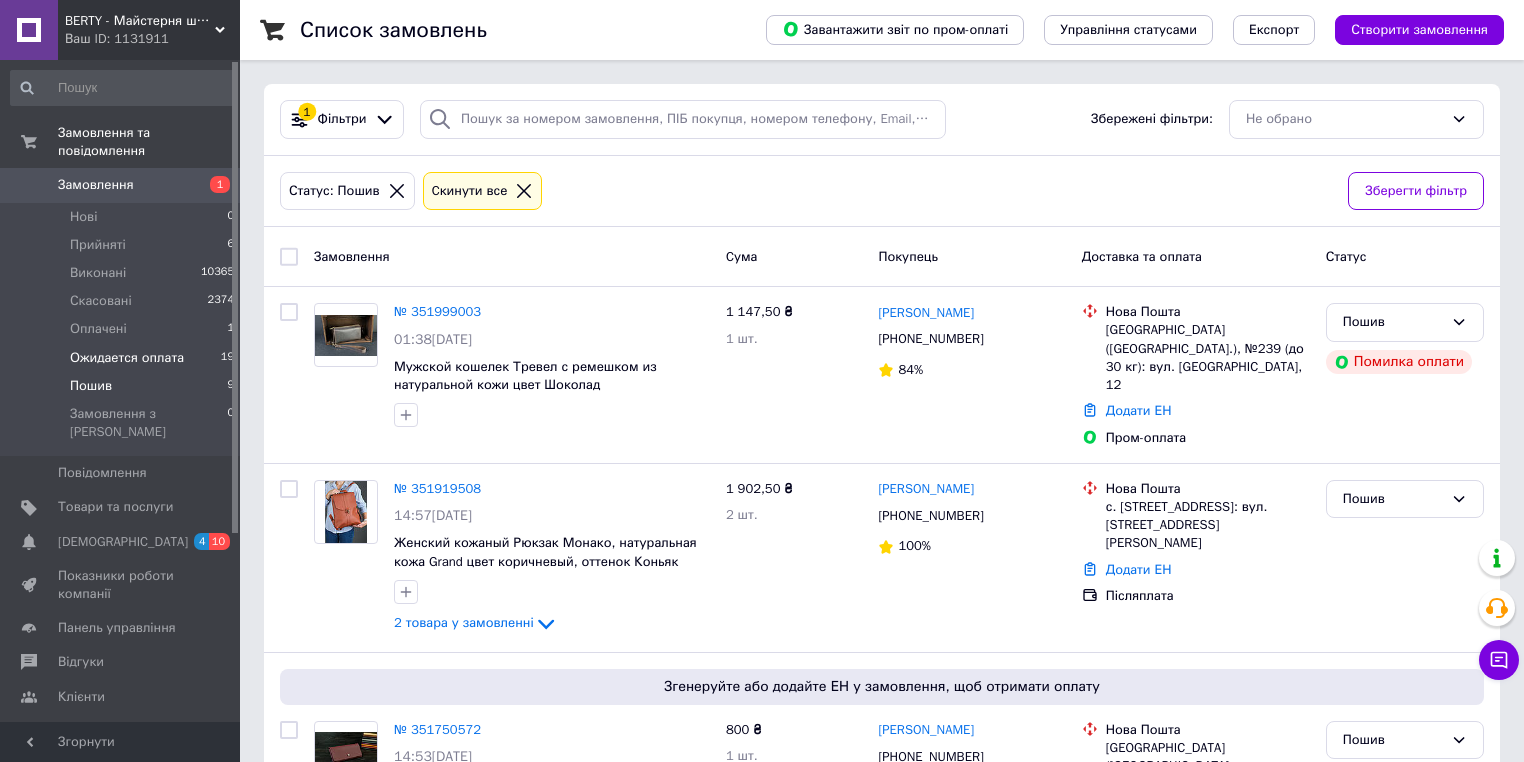 click on "Ожидается оплата" at bounding box center (127, 358) 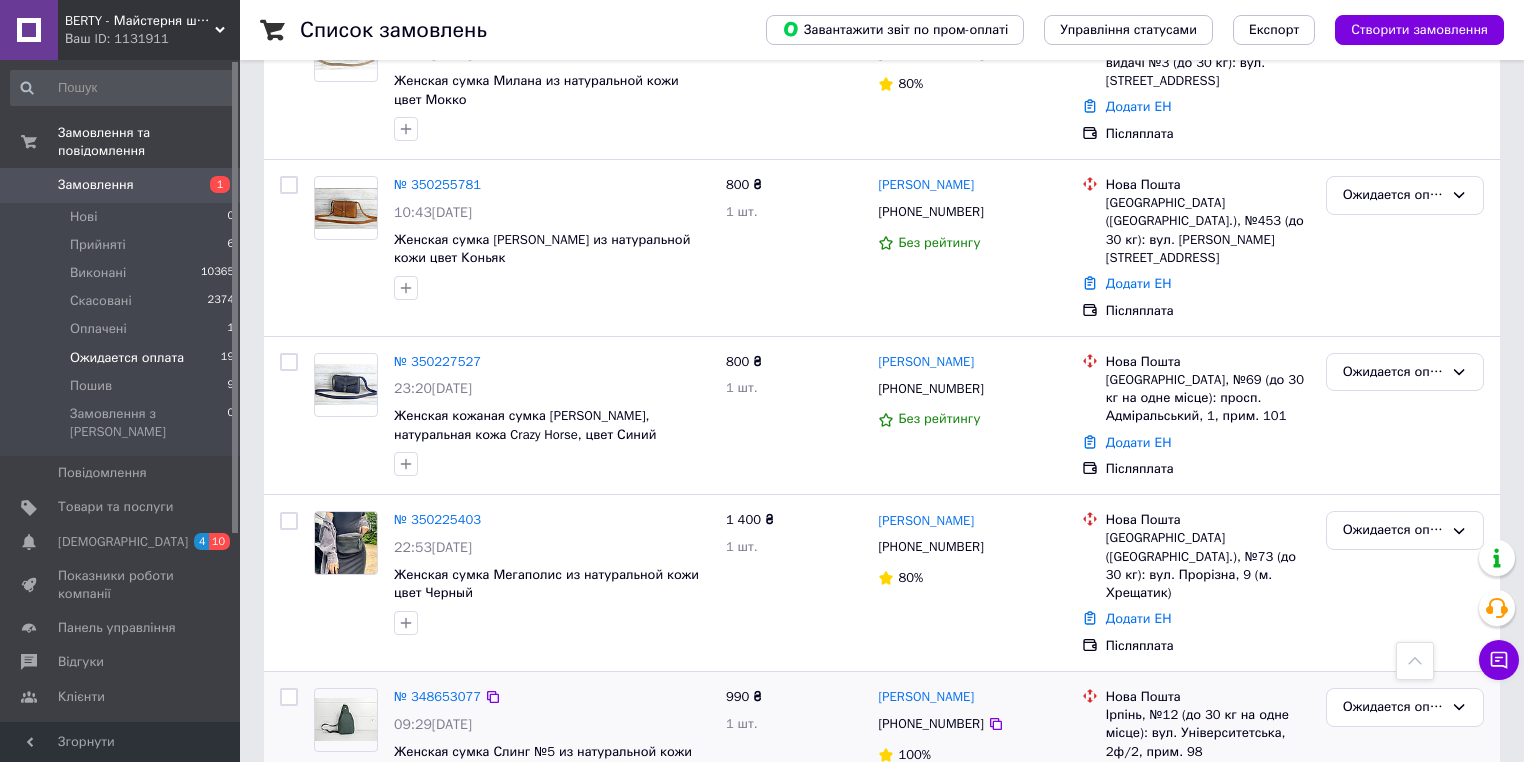 scroll, scrollTop: 2566, scrollLeft: 0, axis: vertical 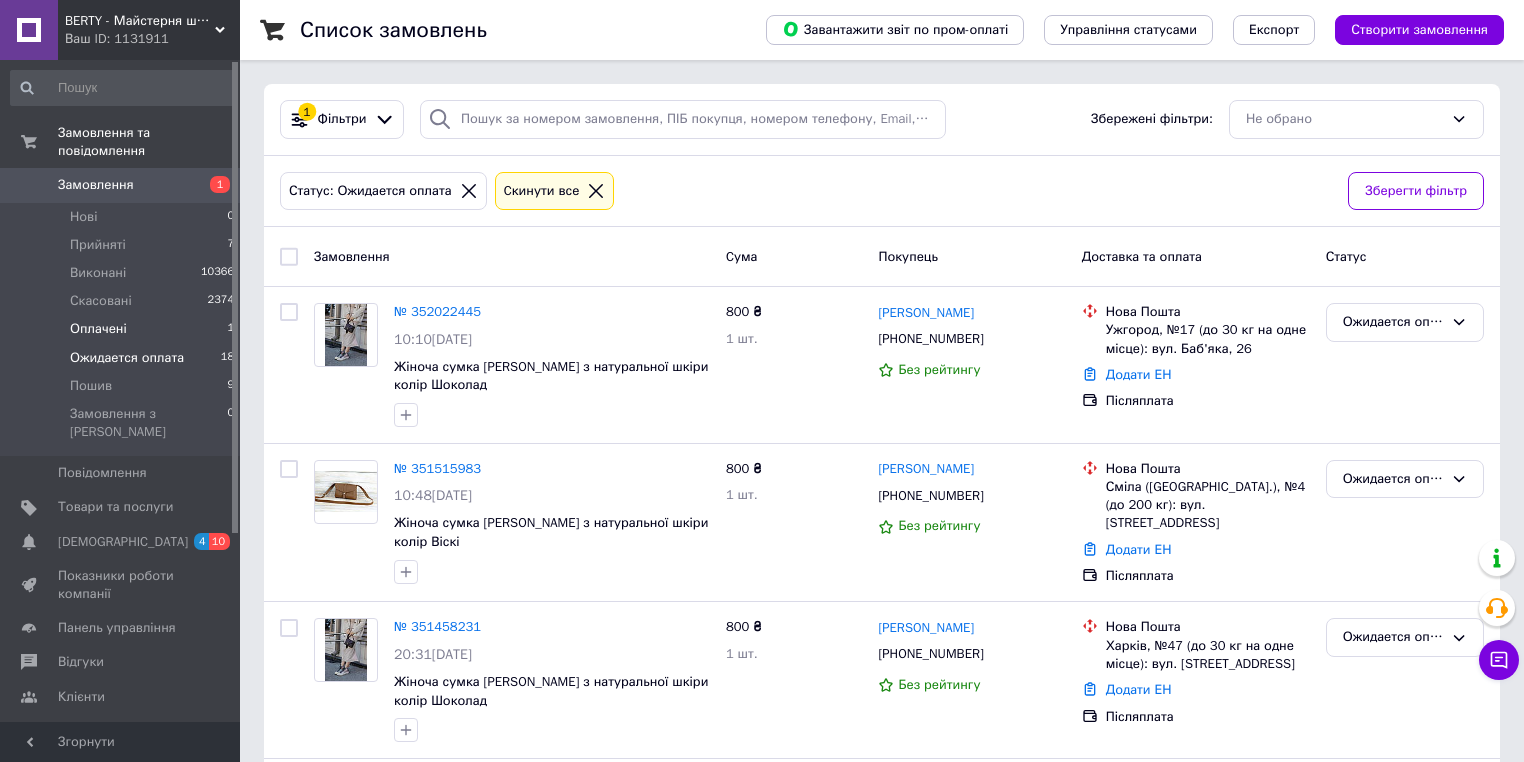 click on "Оплачені 1" at bounding box center (123, 329) 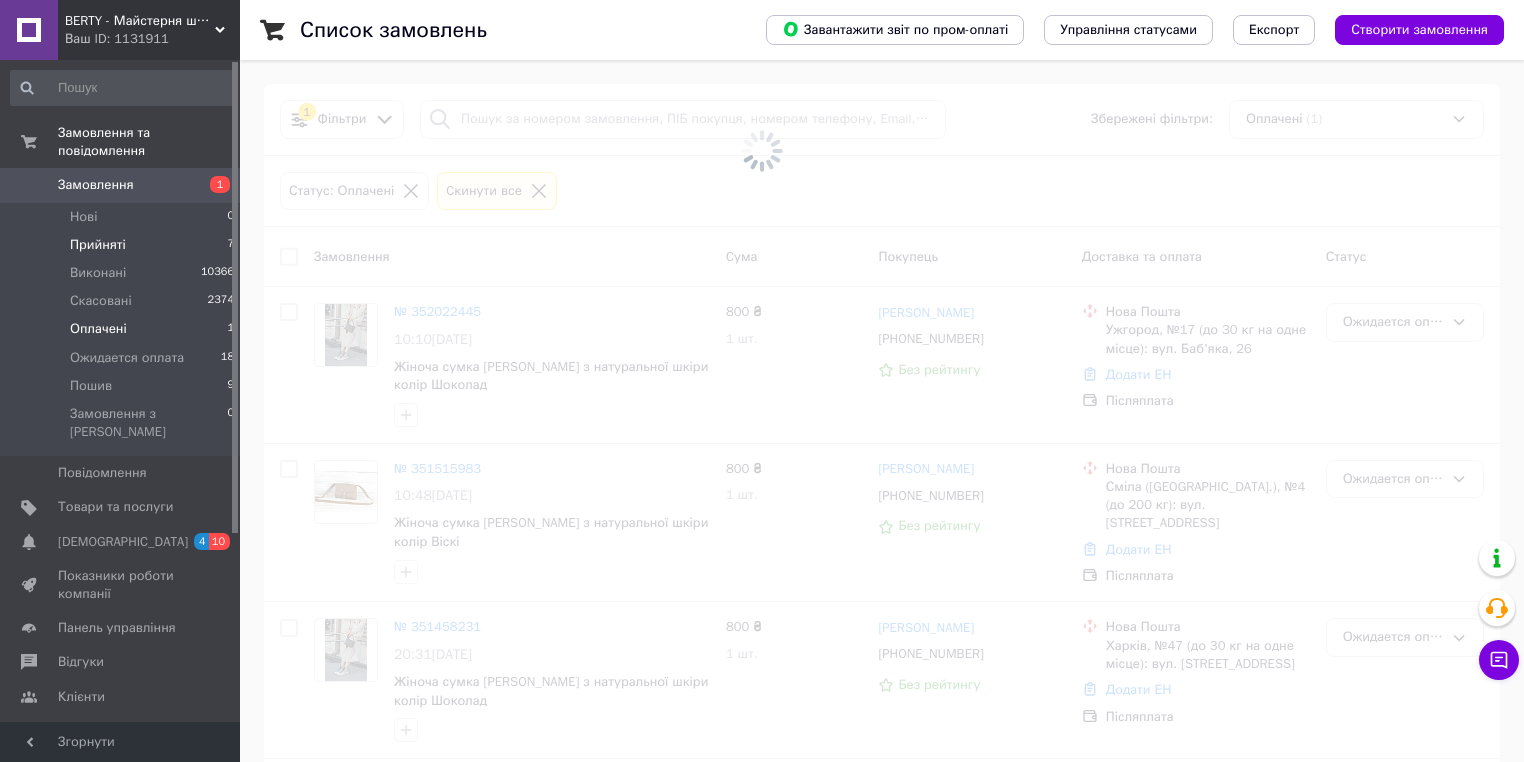 click on "Прийняті 7" at bounding box center [123, 245] 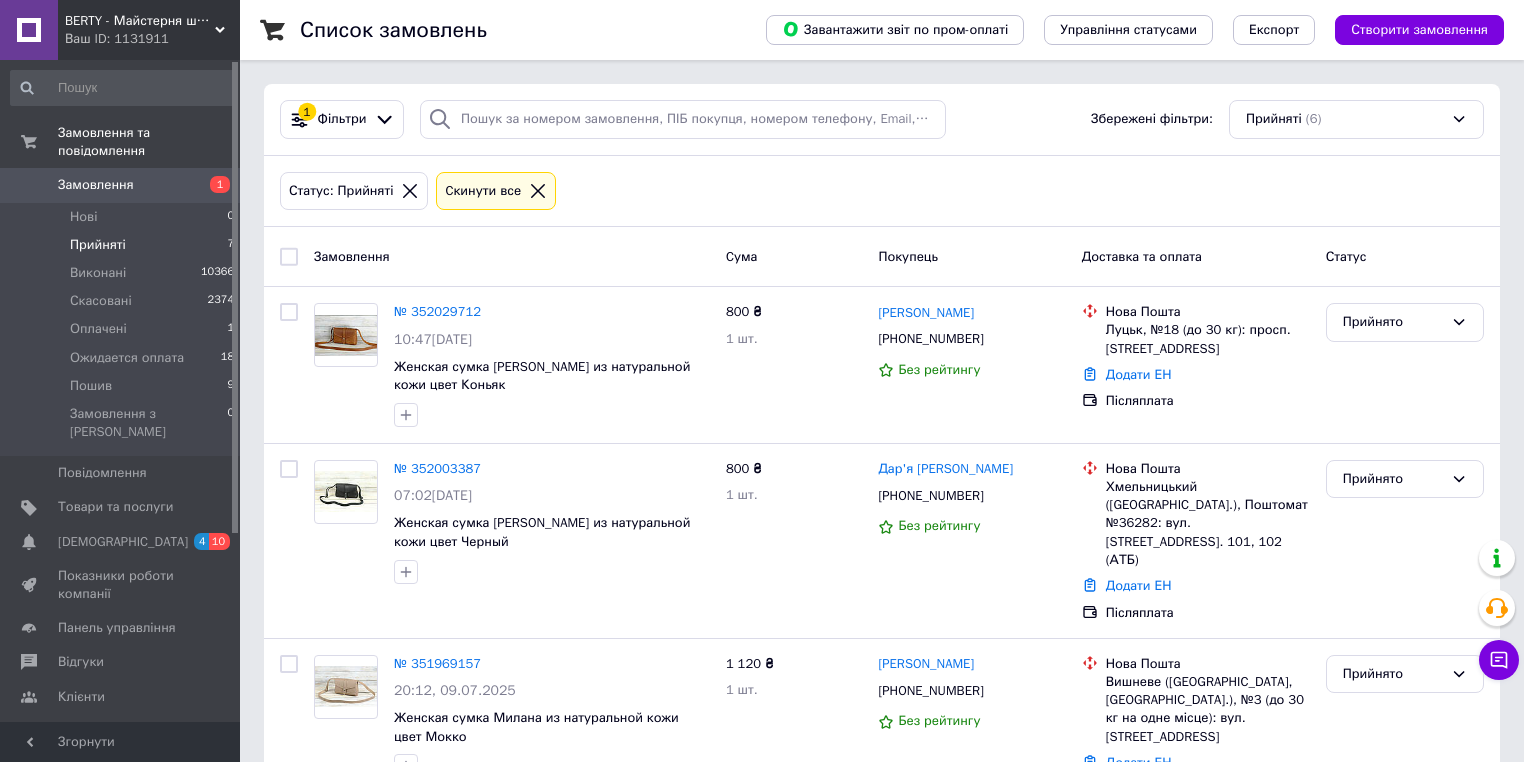 click on "Прийняті 7" at bounding box center (123, 245) 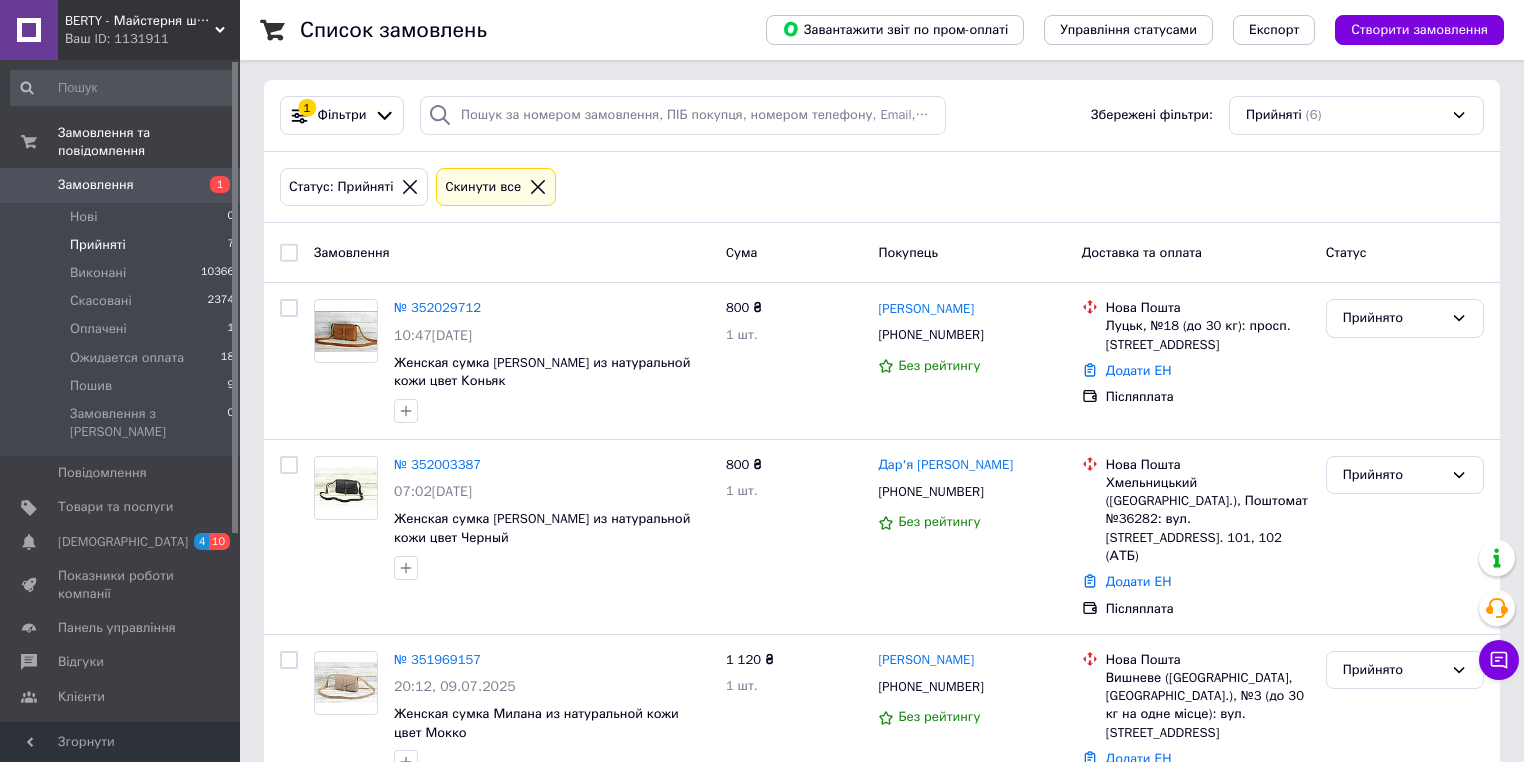 scroll, scrollTop: 0, scrollLeft: 0, axis: both 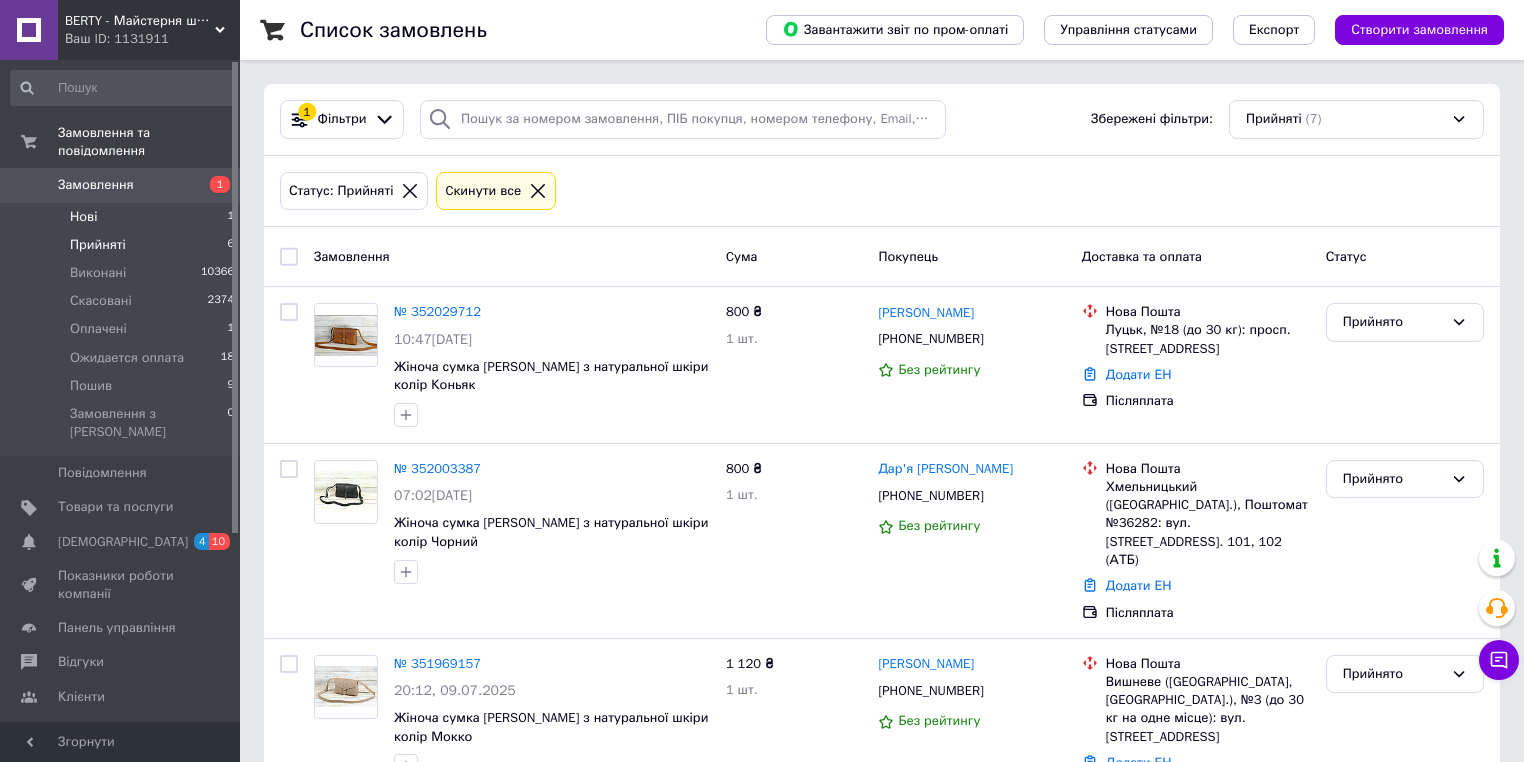 click on "Нові 1" at bounding box center [123, 217] 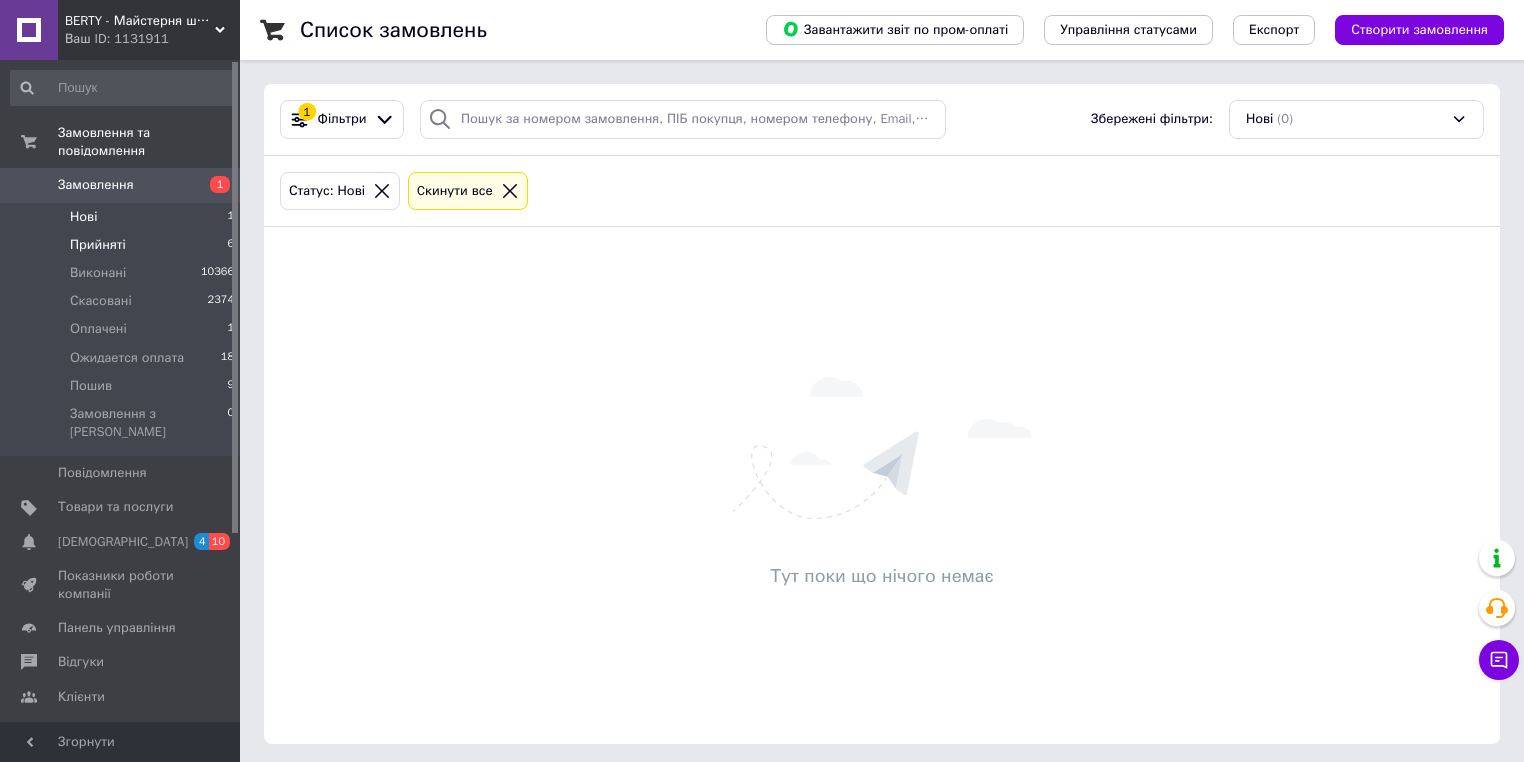 click on "Прийняті 6" at bounding box center [123, 245] 